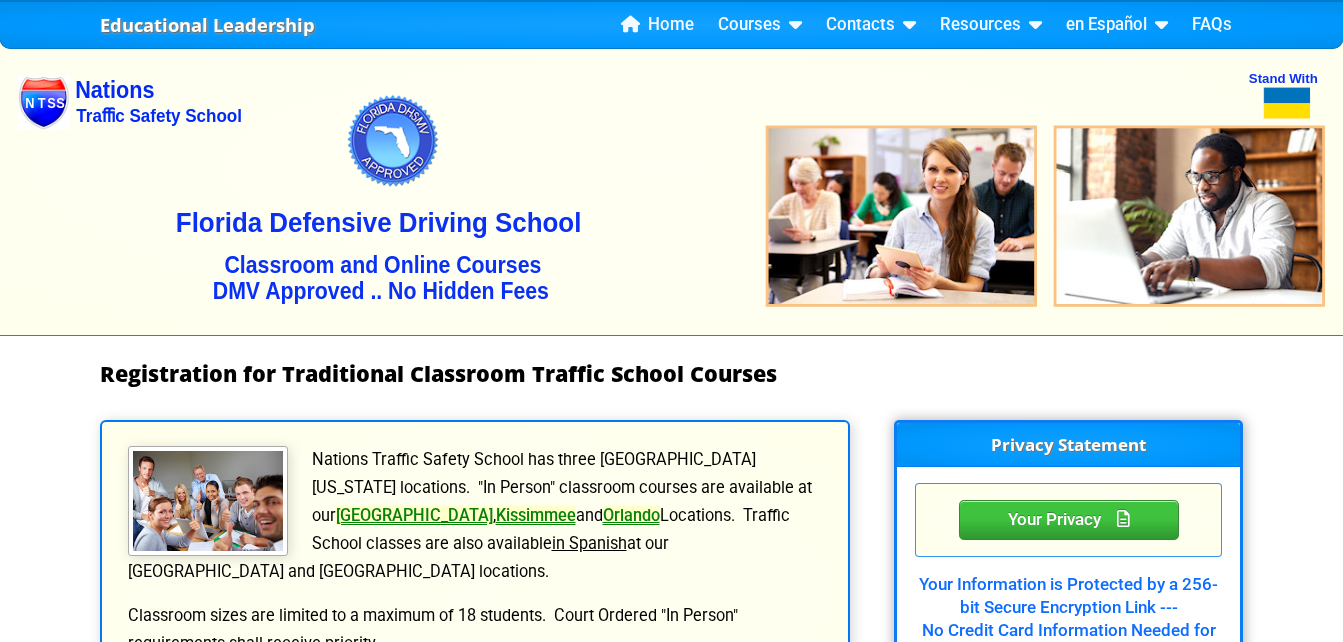 scroll, scrollTop: 0, scrollLeft: 0, axis: both 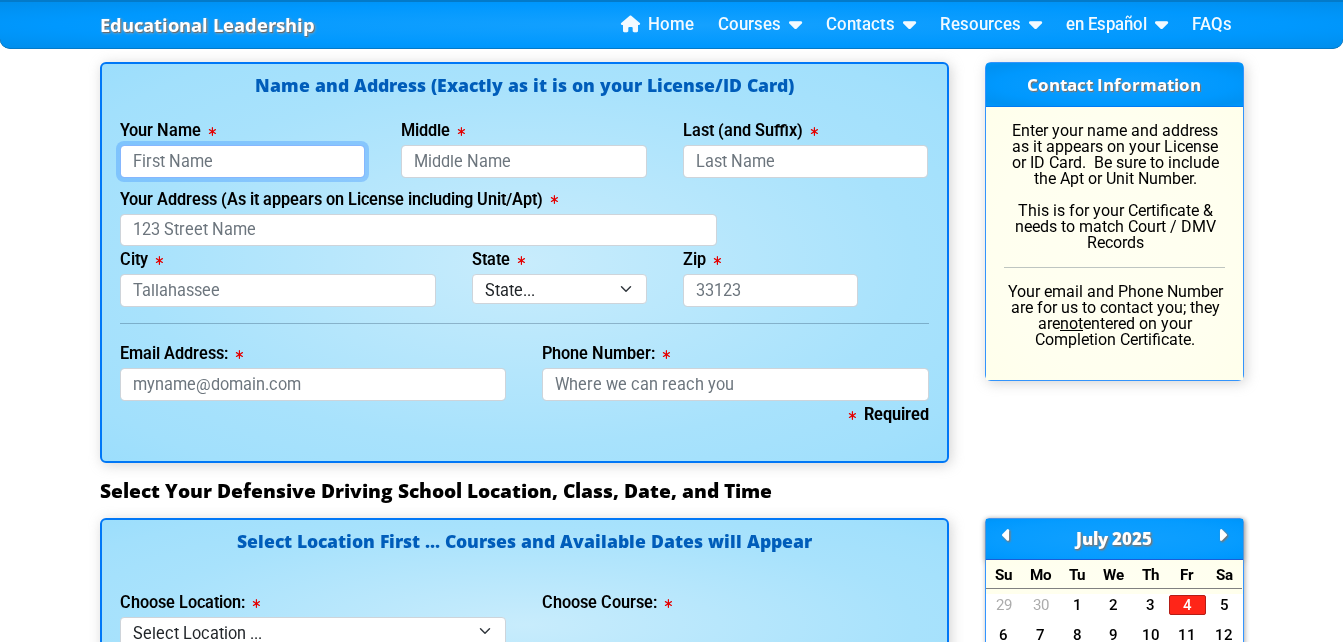 click on "Your Name" at bounding box center (243, 161) 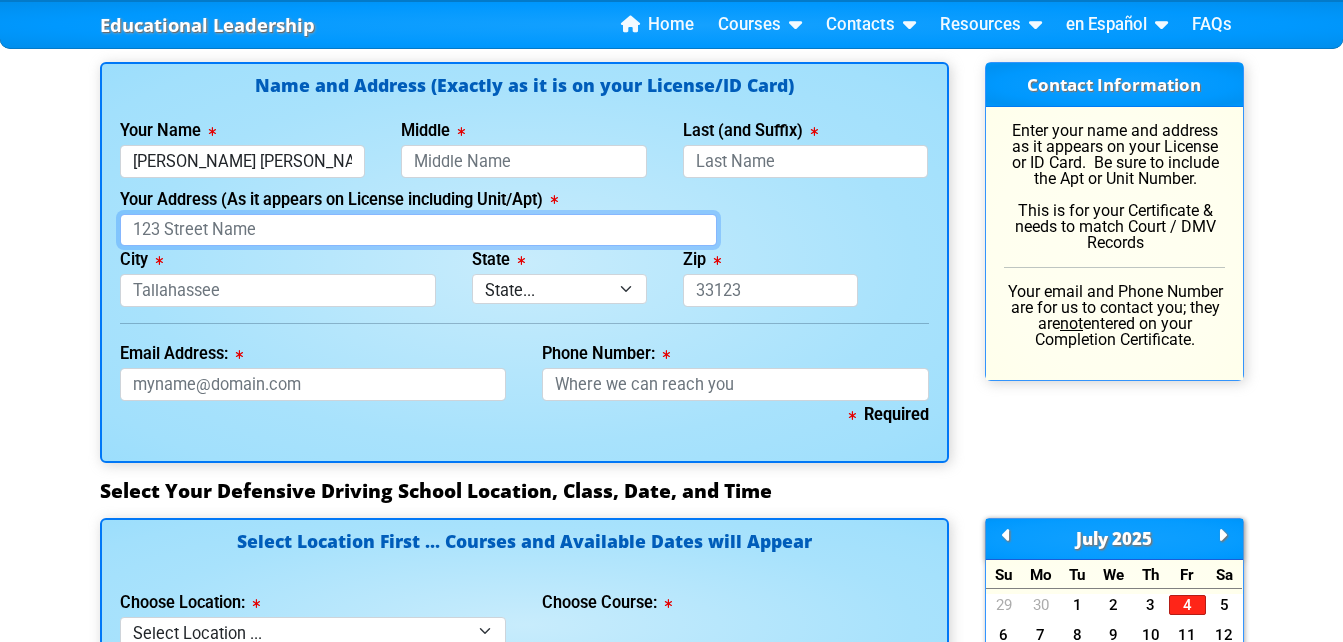 type on "Vincent Thomas Perry Mccoy" 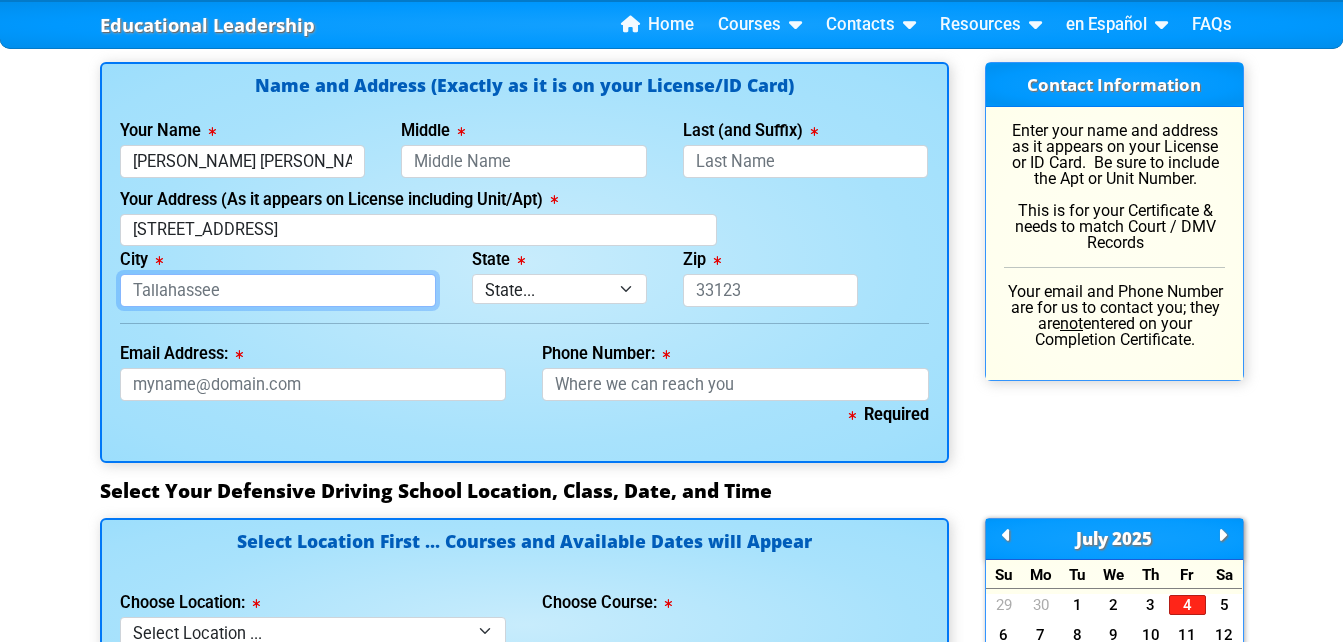 type on "Tampa" 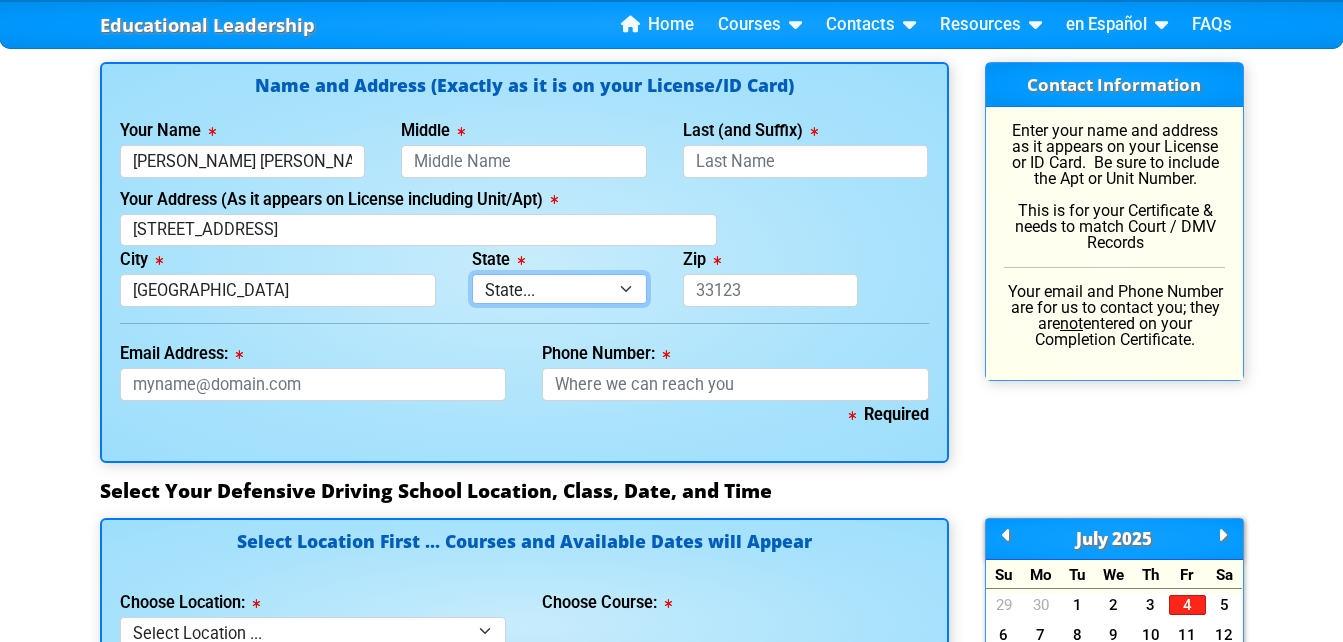 select on "{"fullName":"Florida","abbreviation":"FL","uniqueId":"1d559909-6cf0-4a4d-848e-acfa82e492b5","id":9,"createdOn":"2025-07-19T17:41:31.2693401+00:00","createdByUserId":0,"lastModifiedOn":"2025-07-19T17:41:31.2693405+00:00","modifiedByUserId":0,"modifiedByUserFullName":null,"isDeleted":false}" 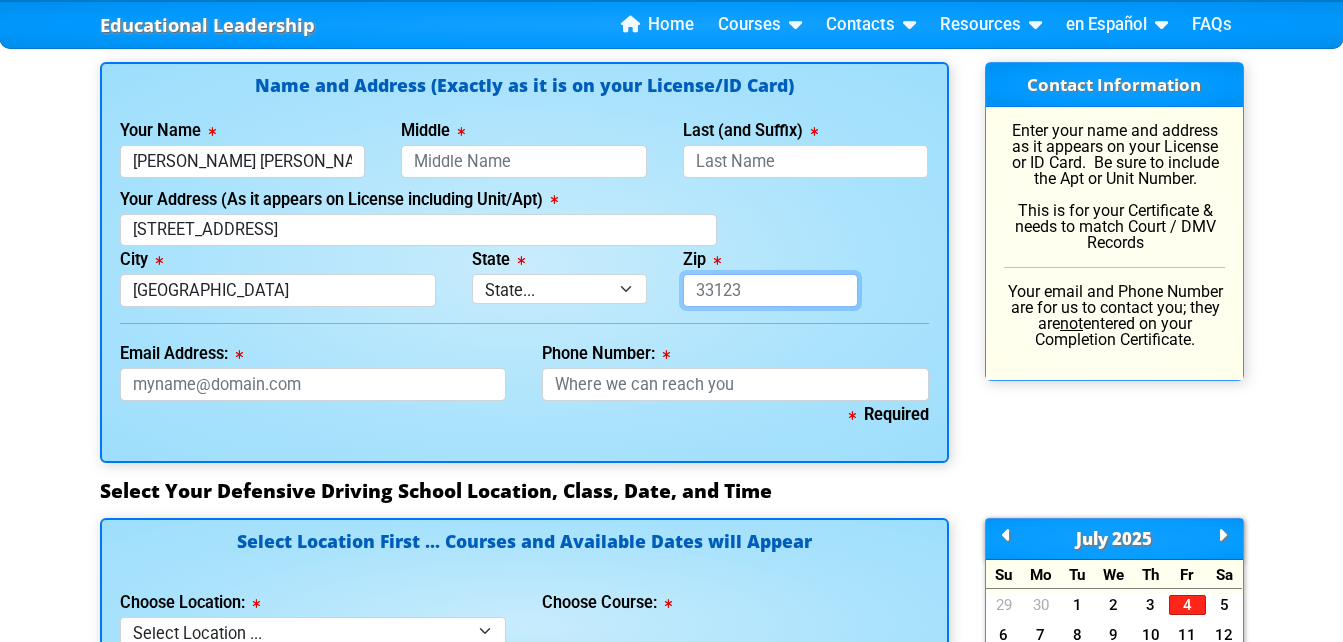 type on "33605" 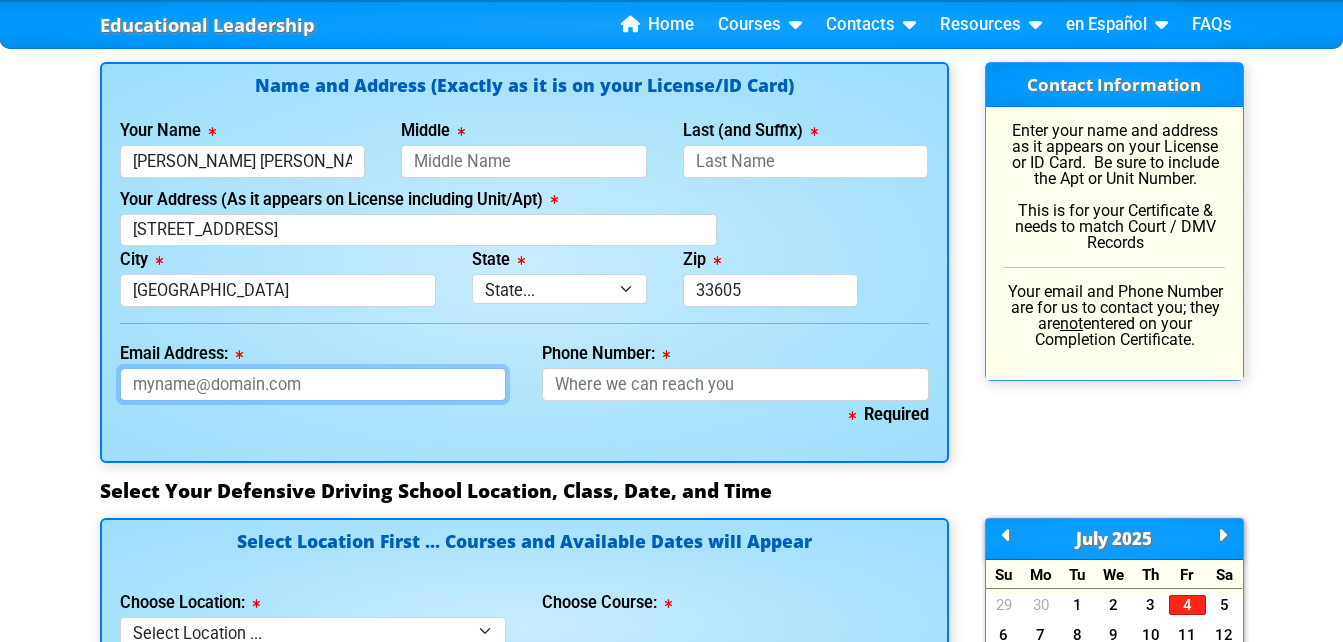 type on "vmccoy770@gmail.com" 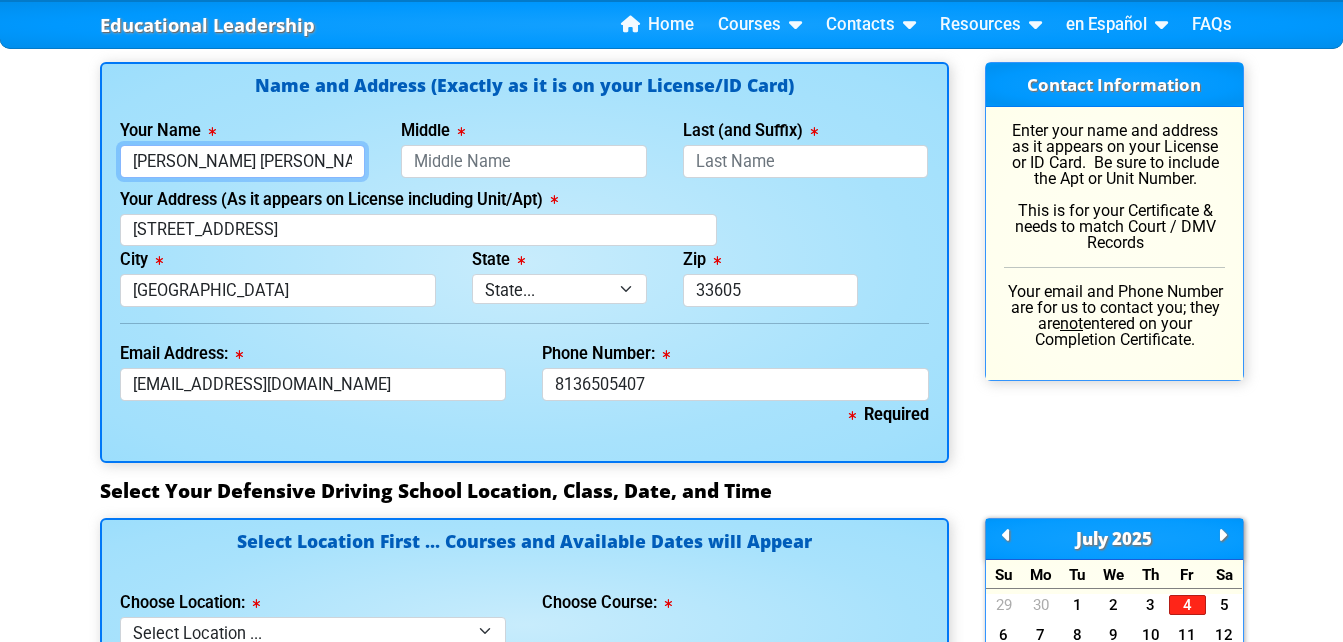 type on "813-650-5407" 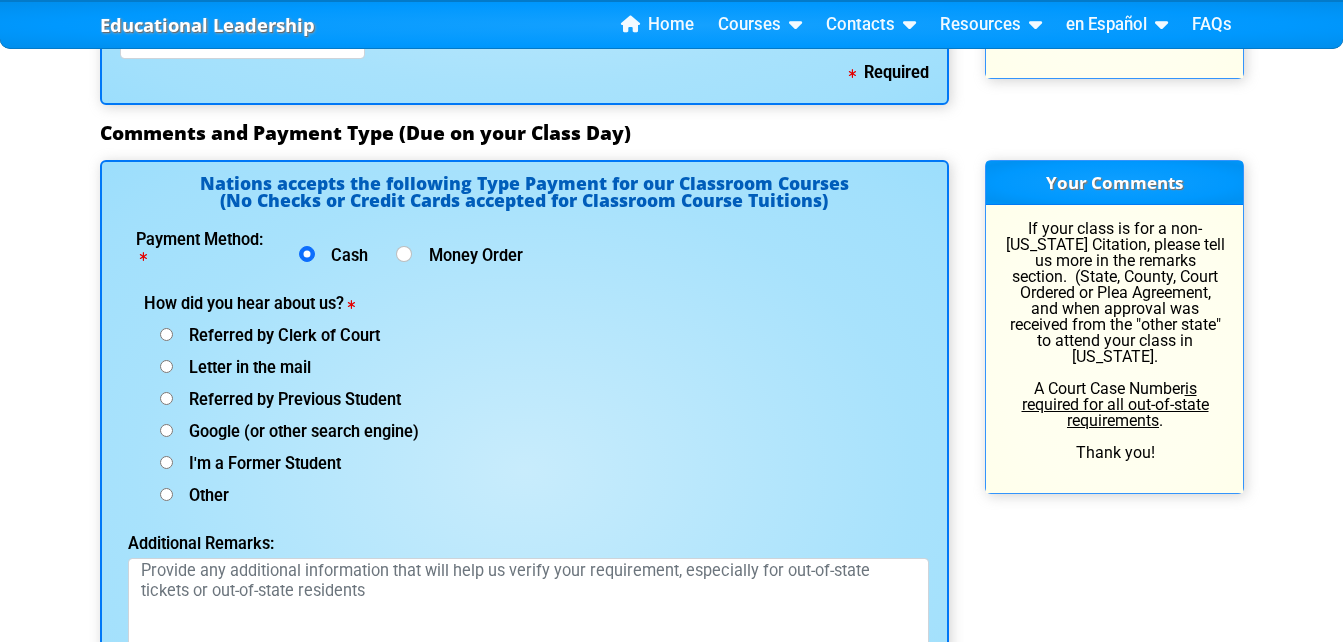 scroll, scrollTop: 2579, scrollLeft: 0, axis: vertical 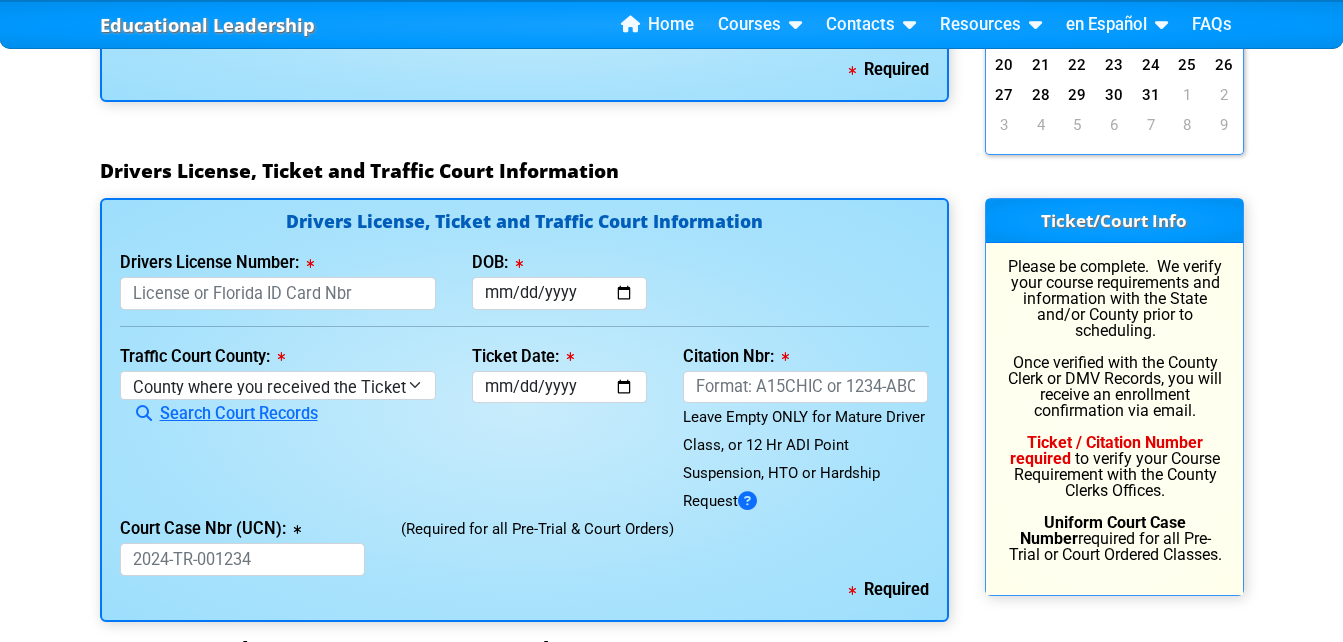 type on "Vincent Thomas Perry Mccoym2" 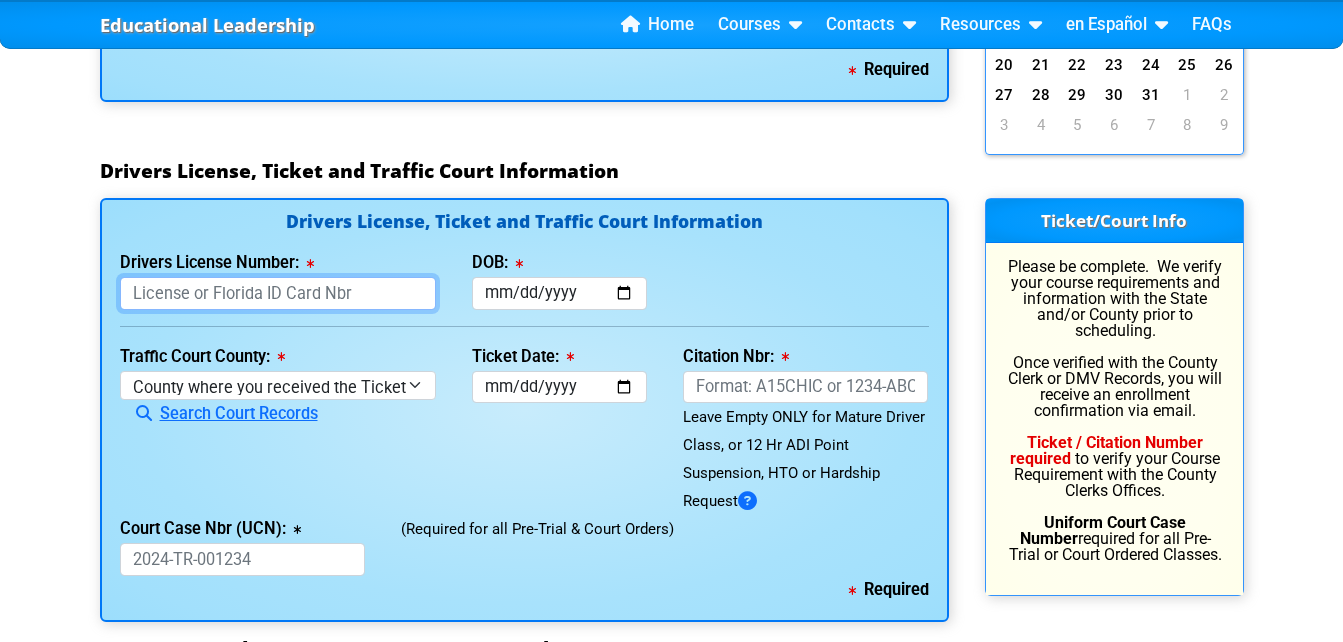 click on "Drivers License Number:" at bounding box center (278, 293) 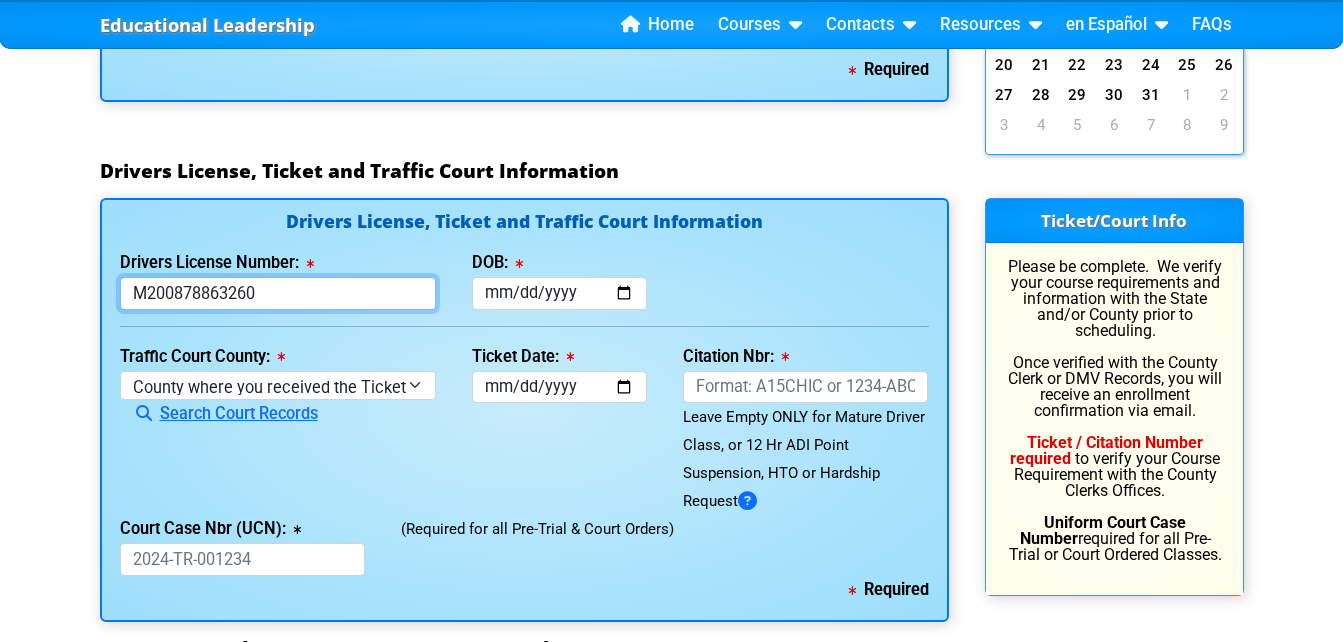 type on "M200878863260" 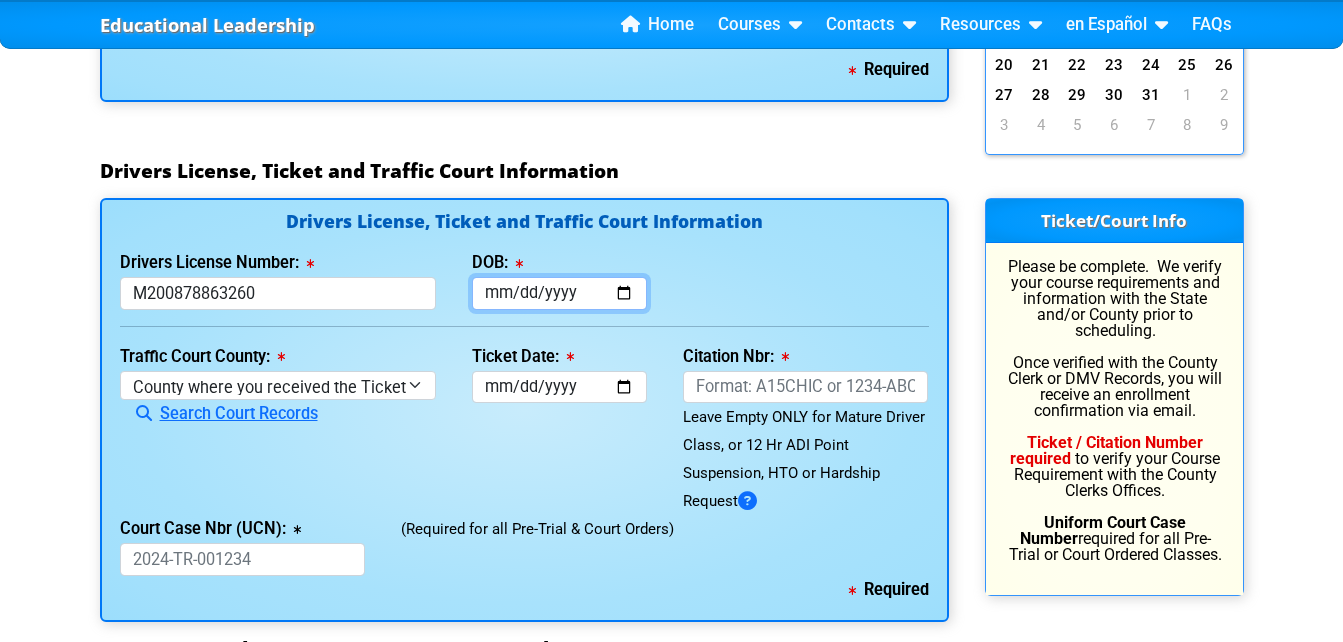 click on "DOB:" at bounding box center (559, 293) 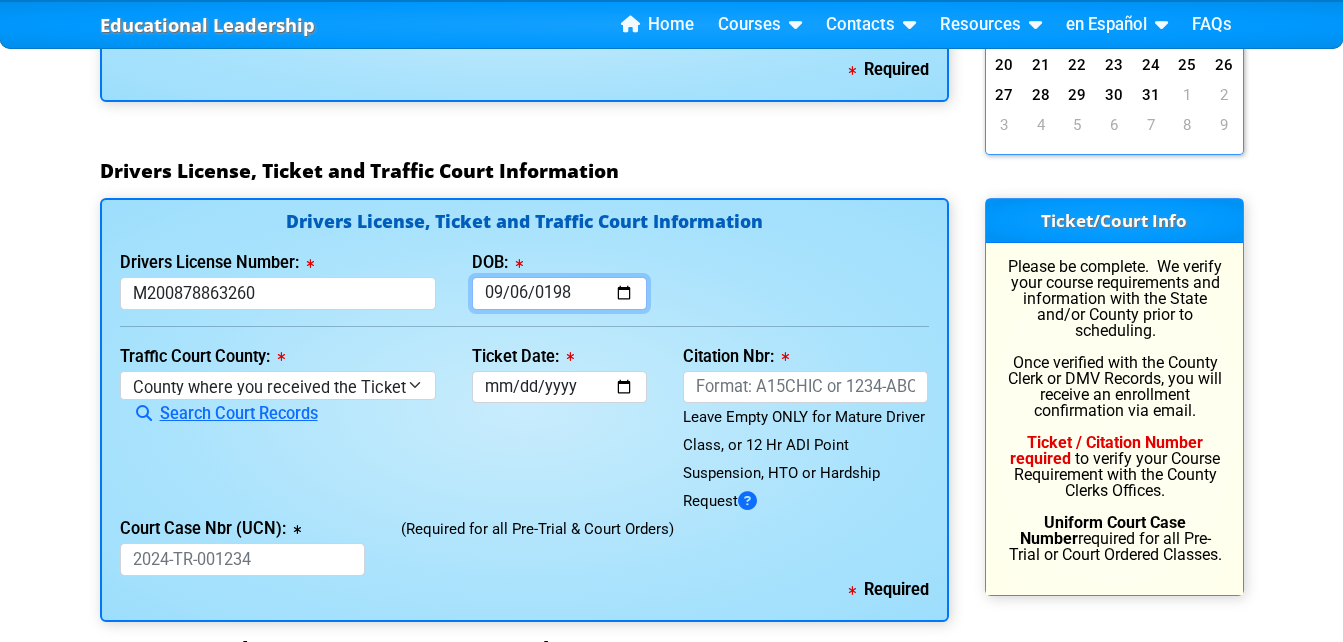 type on "1985-09-06" 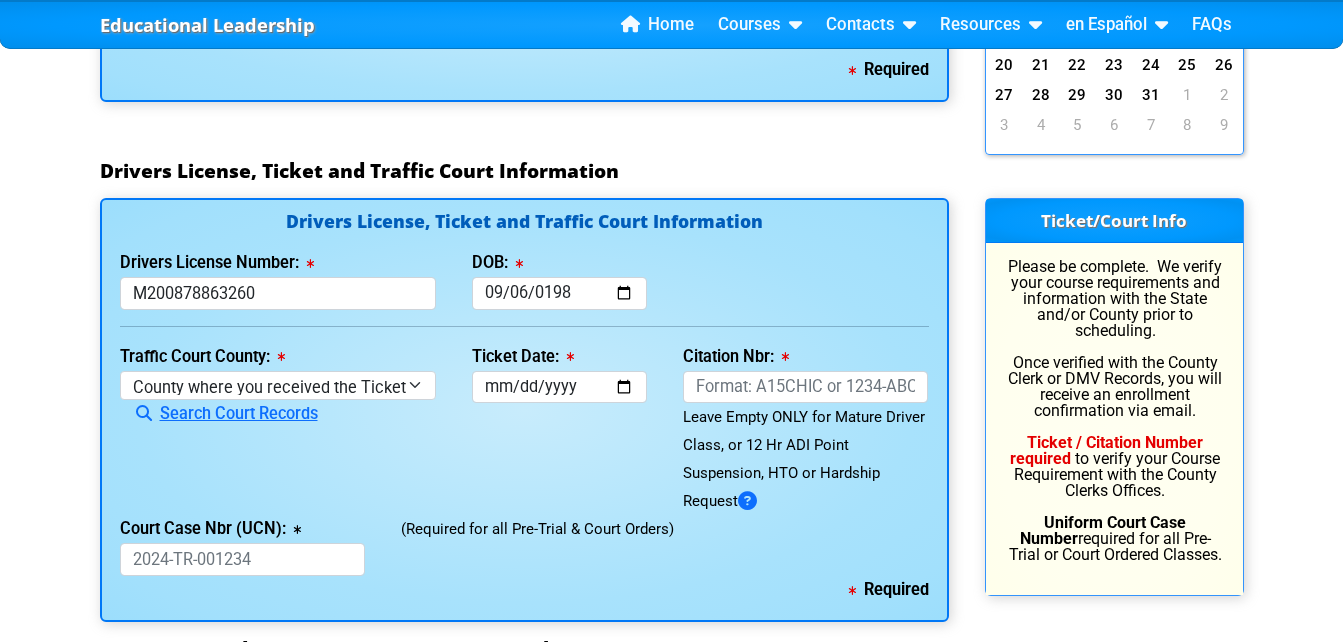 click on "Drivers License, Ticket and Traffic Court Information
Drivers License Number:
M200878863260
DOB:
1986-09-06
Traffic Court County:
County where you received the Ticket
Out of State
Out of State - Georgia
Out of State - North Carolina
Out of State - Virginia
Alachua County
Baker County
Bay County
Bradford County
Brevard County
Broward County
Calhoun County
Charlotte County
Citrus County
Clay County
Collier County
Columbia County
Dade County
Desoto County
Dixie County
Duval County
Escambia County
Flagler County
Franklin County
Gadsden County
Gilchrist County
Glades County
Gulf County
Hamilton County
Hardee County
Hendry County
Hernando County
Highlands County
Hillsborough County
Holmes County
Indian County" at bounding box center [524, 410] 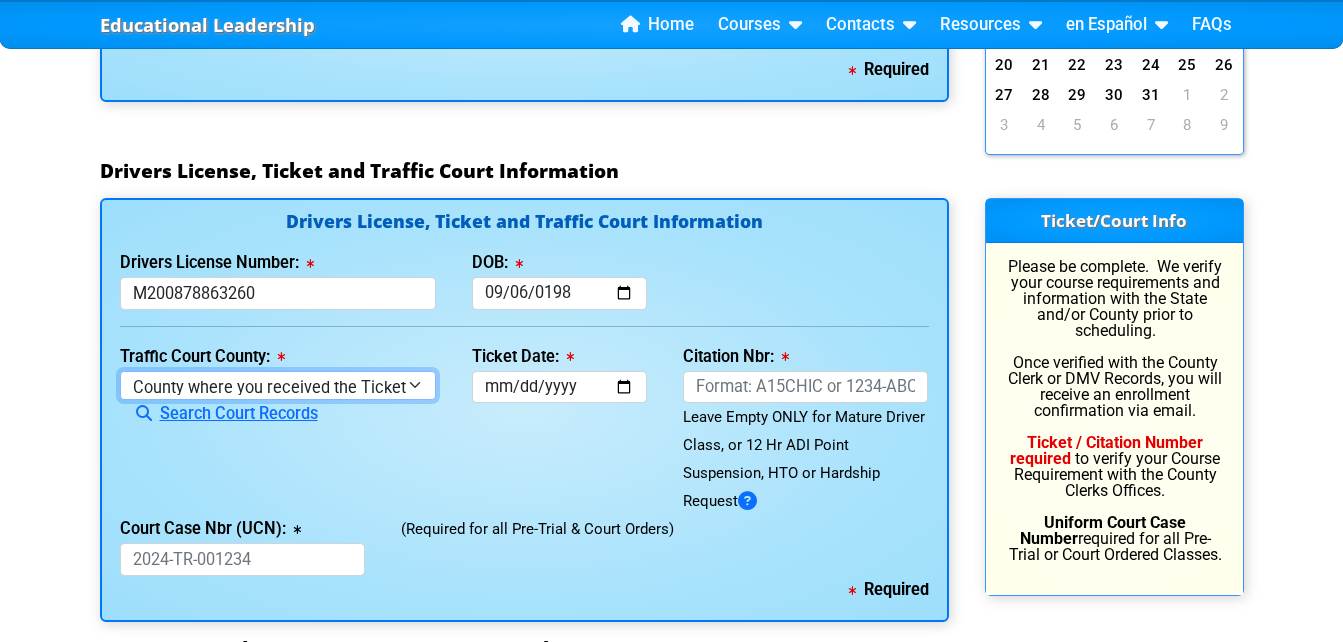 click on "County where you received the Ticket
Out of State
Out of State - Georgia
Out of State - North Carolina
Out of State - Virginia
Alachua County
Baker County
Bay County
Bradford County
Brevard County
Broward County
Calhoun County
Charlotte County
Citrus County
Clay County
Collier County
Columbia County
Dade County
Desoto County
Dixie County
Duval County
Escambia County
Flagler County
Franklin County
Gadsden County
Gilchrist County
Glades County
Gulf County
Hamilton County
Hardee County
Hendry County
Hernando County
Highlands County
Hillsborough County
Holmes County
Indian County
Jackson County
Jefferson County
Lafayette County
Lake County
Lee County
Leon County
Levy County
Liberty County
Madison County
Manatee County
Marion County
Martin County
Monroe County
Nassau County
Not Set County
Okaloosa County
Okeechobee County
Orange County
Osceola County
Palm Beach County
Pasco County" at bounding box center (278, 385) 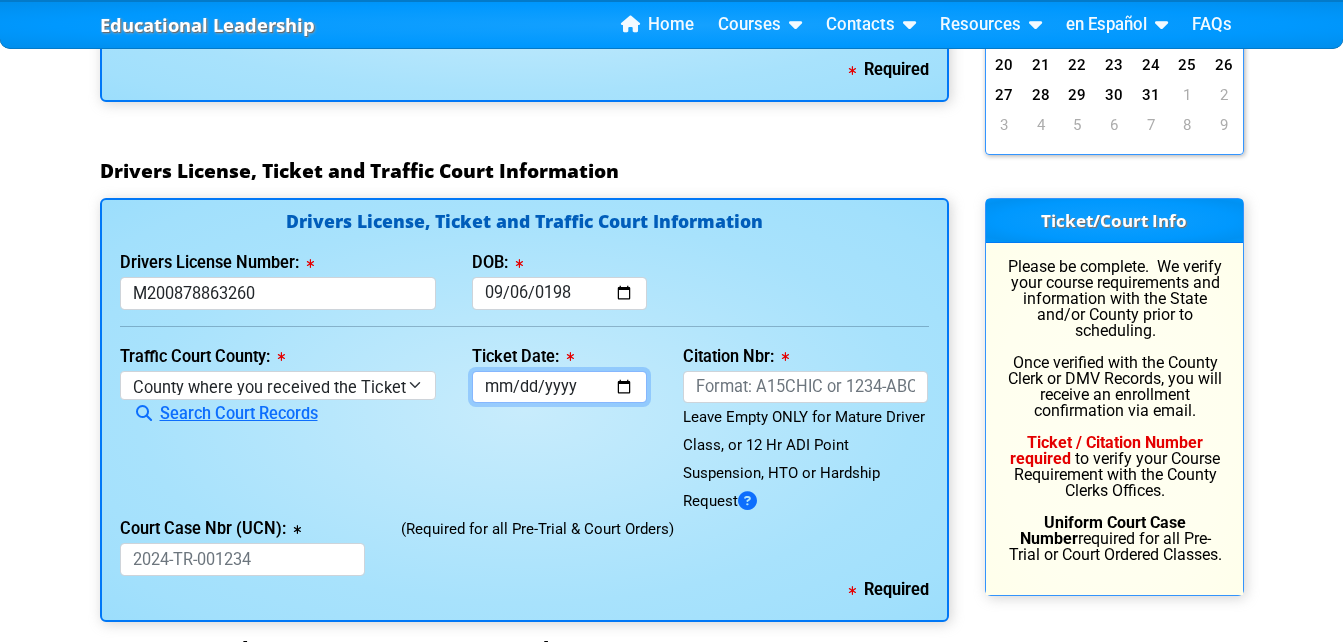 click on "Ticket Date:" at bounding box center [559, 387] 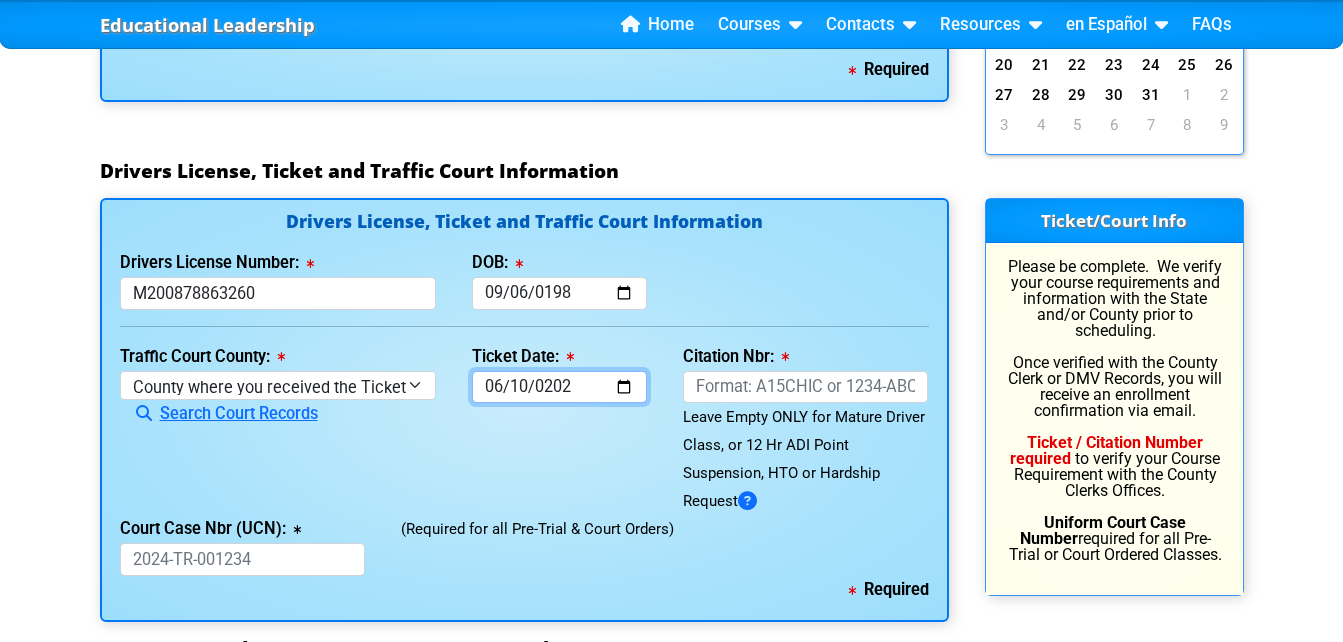 type on "2025-06-10" 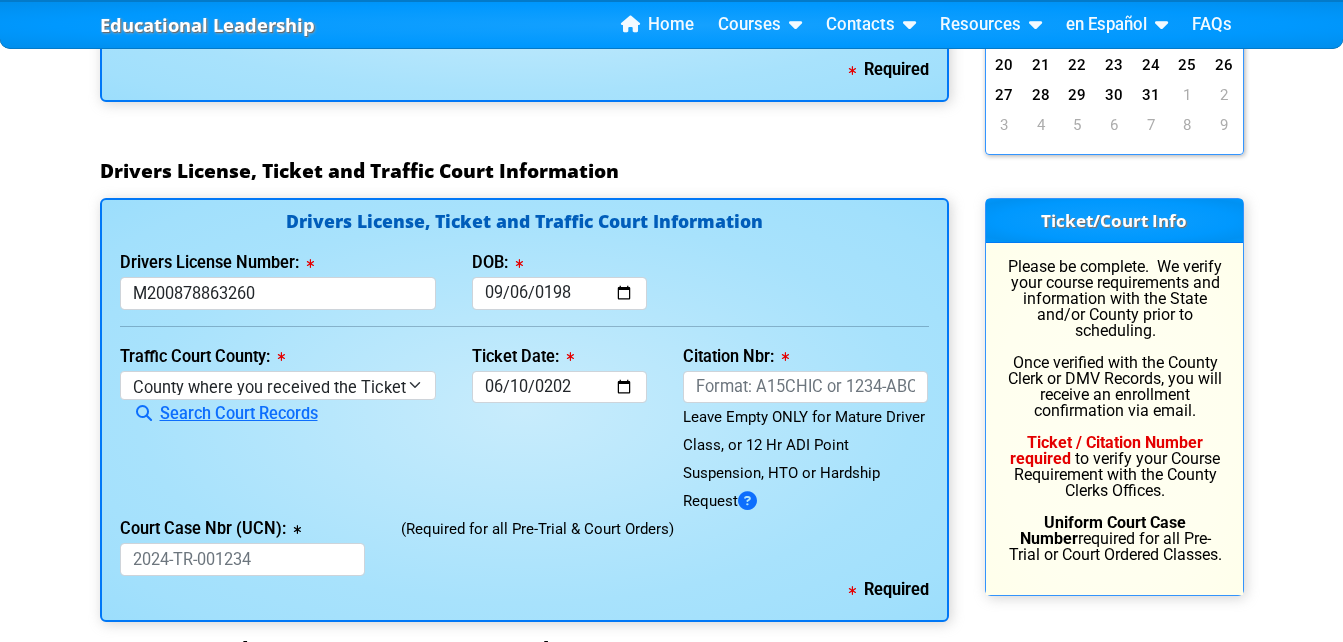 click on "Drivers License, Ticket and Traffic Court Information
Drivers License Number:
M200878863260
DOB:
1986-09-06
Traffic Court County:
County where you received the Ticket
Out of State
Out of State - Georgia
Out of State - North Carolina
Out of State - Virginia
Alachua County
Baker County
Bay County
Bradford County
Brevard County
Broward County
Calhoun County
Charlotte County
Citrus County
Clay County
Collier County
Columbia County
Dade County
Desoto County
Dixie County
Duval County
Escambia County
Flagler County
Franklin County
Gadsden County
Gilchrist County
Glades County
Gulf County
Hamilton County
Hardee County
Hendry County
Hernando County
Highlands County
Hillsborough County
Holmes County
Indian County" at bounding box center [524, 410] 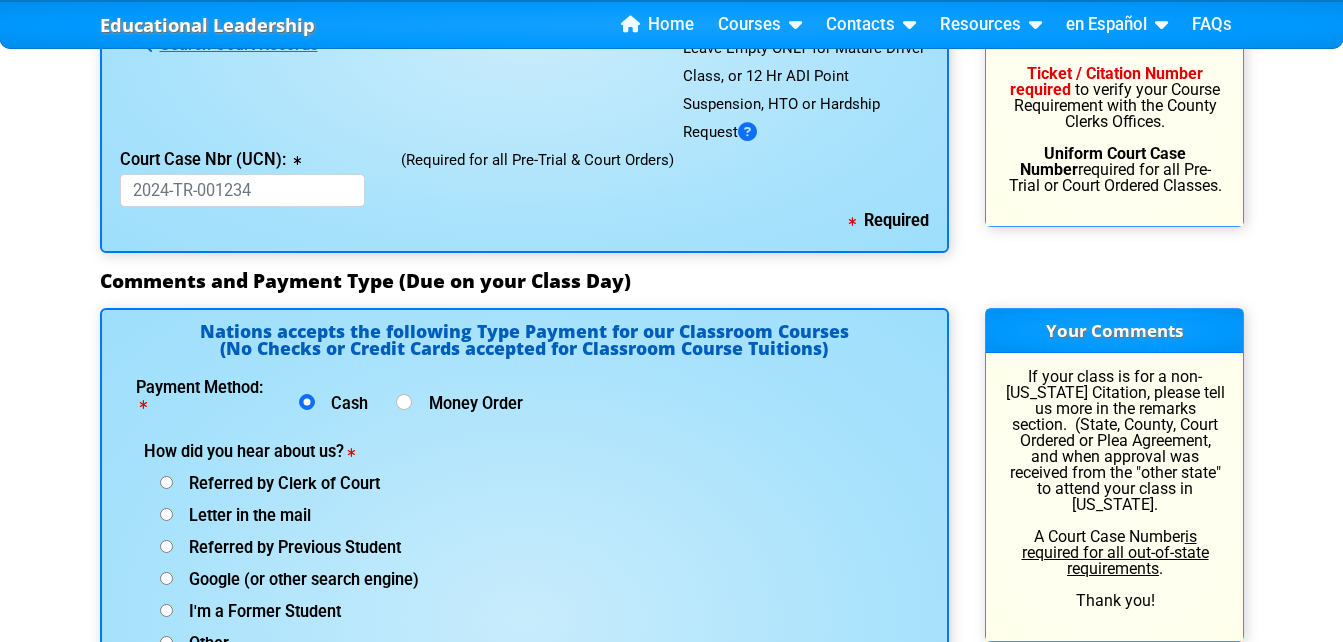 scroll, scrollTop: 2234, scrollLeft: 0, axis: vertical 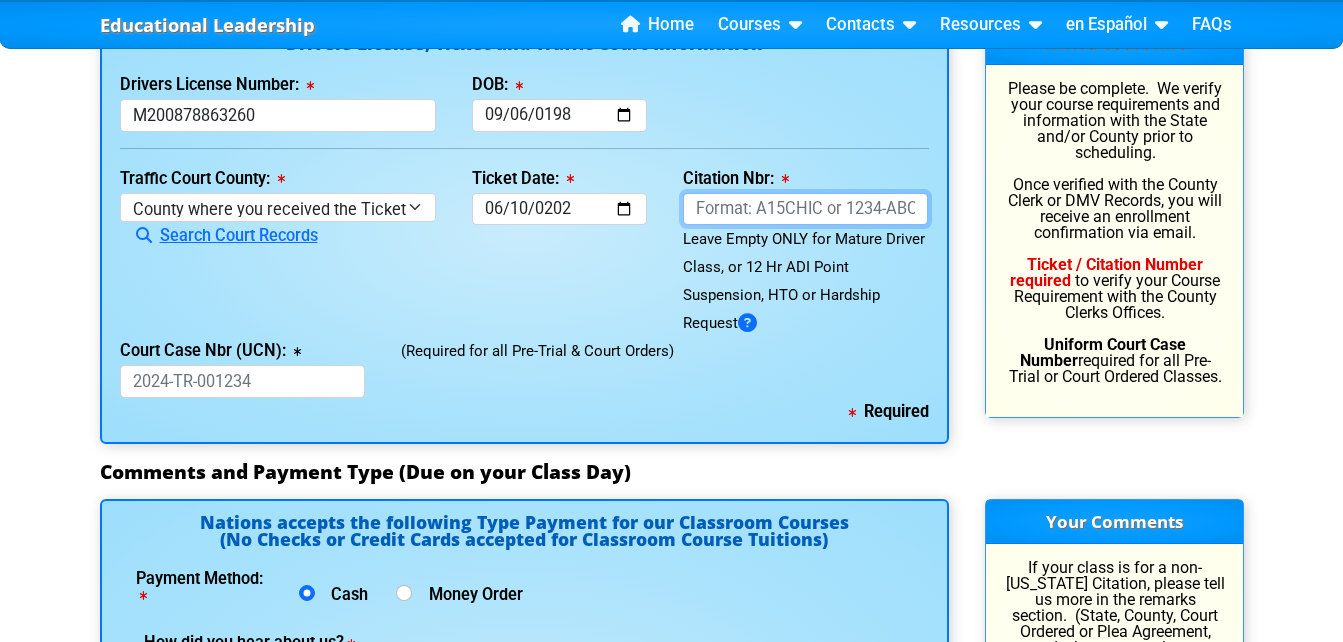 click on "Citation Nbr:" at bounding box center [806, 209] 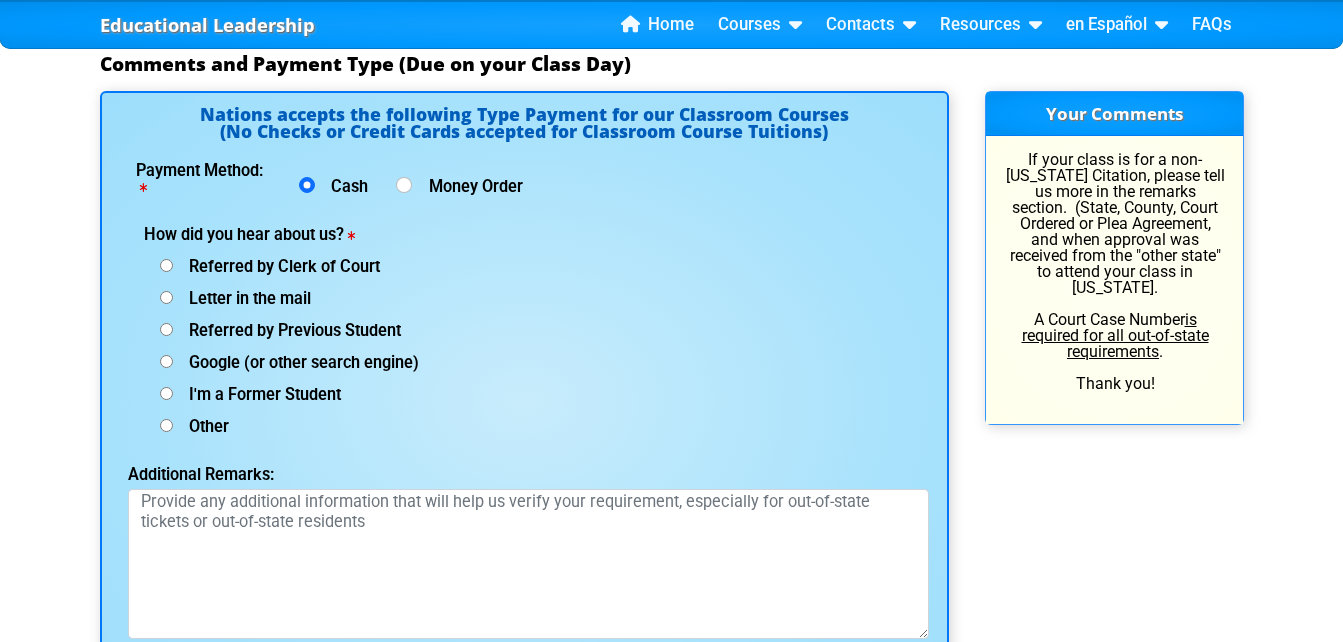 scroll, scrollTop: 2648, scrollLeft: 0, axis: vertical 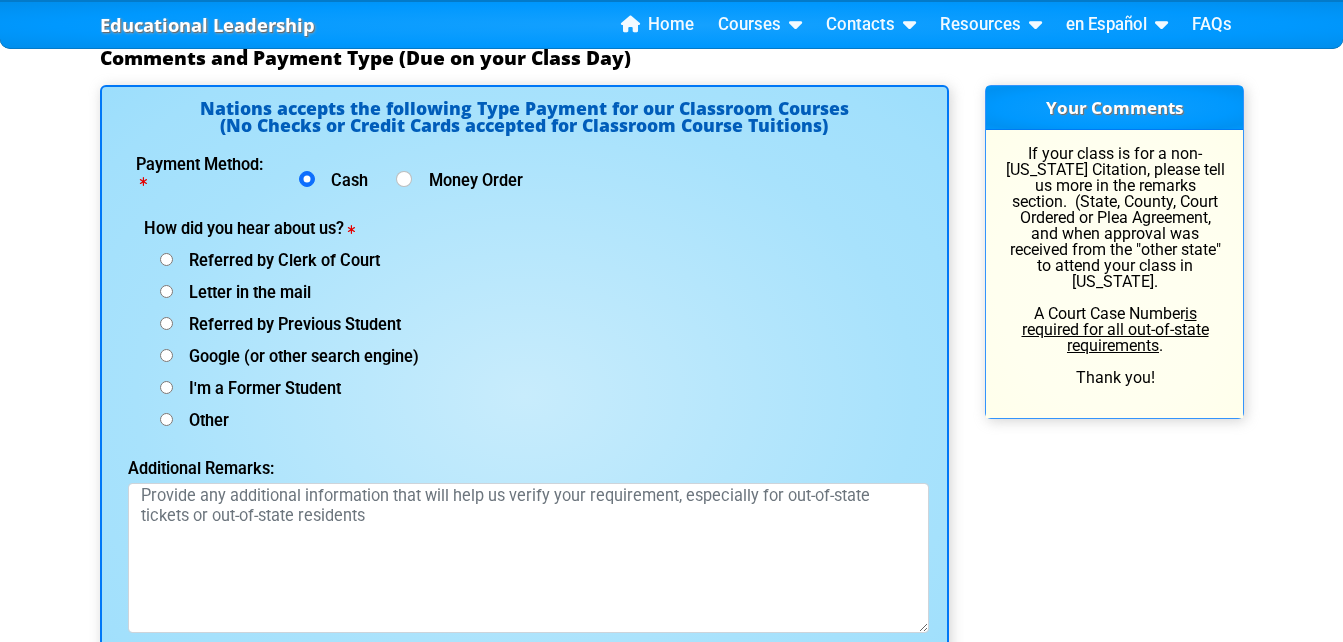 type on "ALCPBAE" 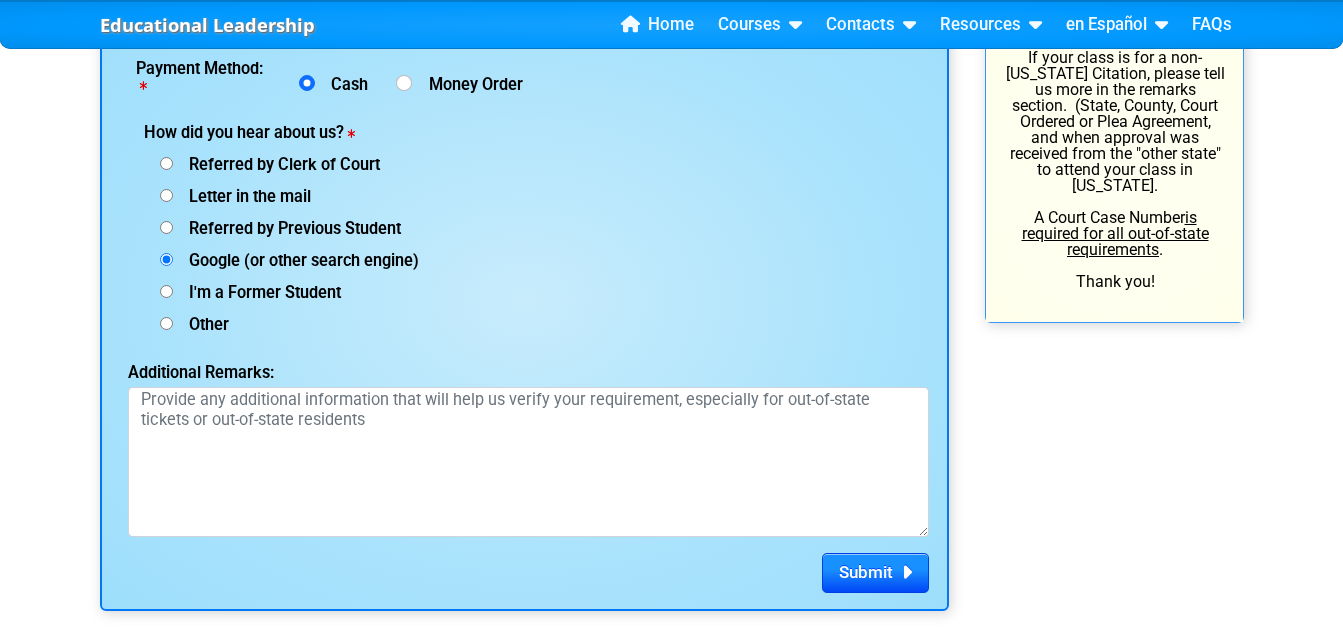 scroll, scrollTop: 2750, scrollLeft: 0, axis: vertical 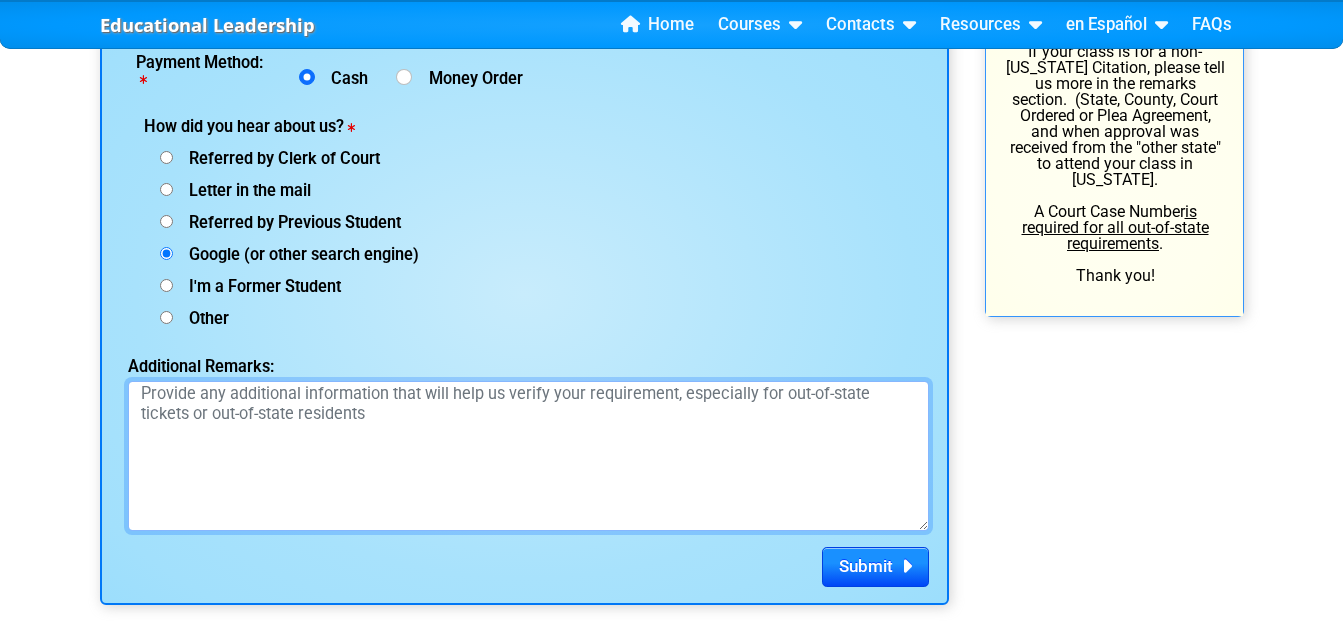 click on "Additional Remarks:" at bounding box center [528, 456] 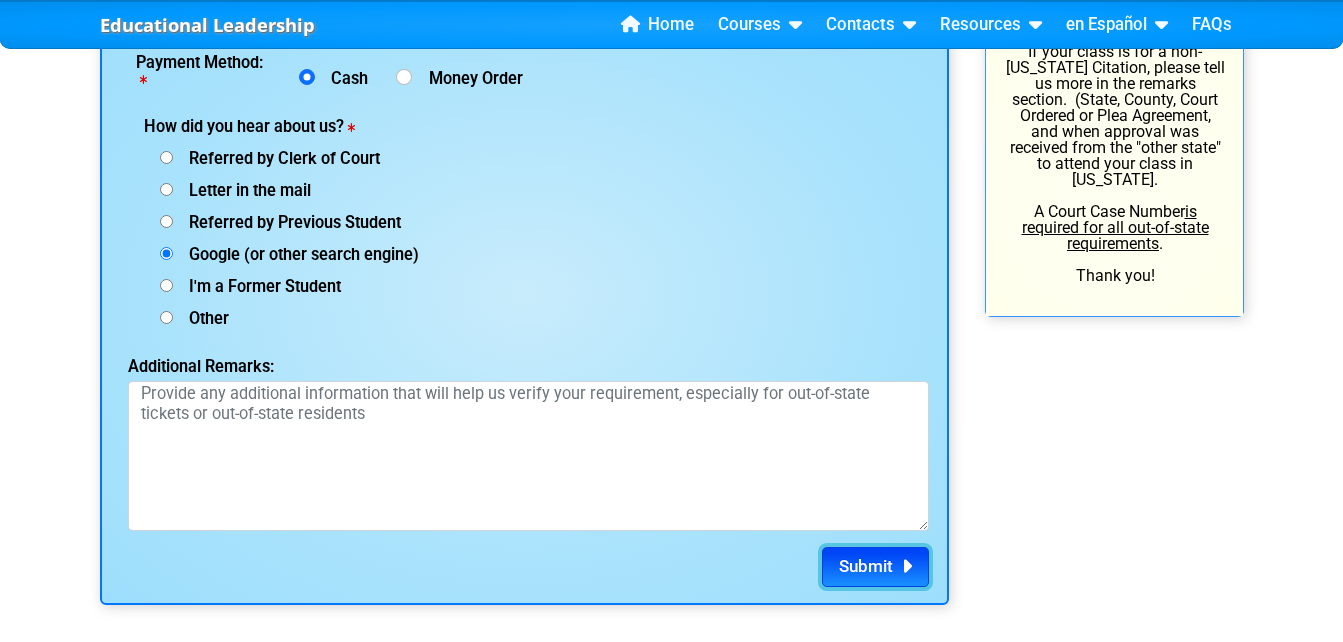 click on "Submit" at bounding box center [866, 566] 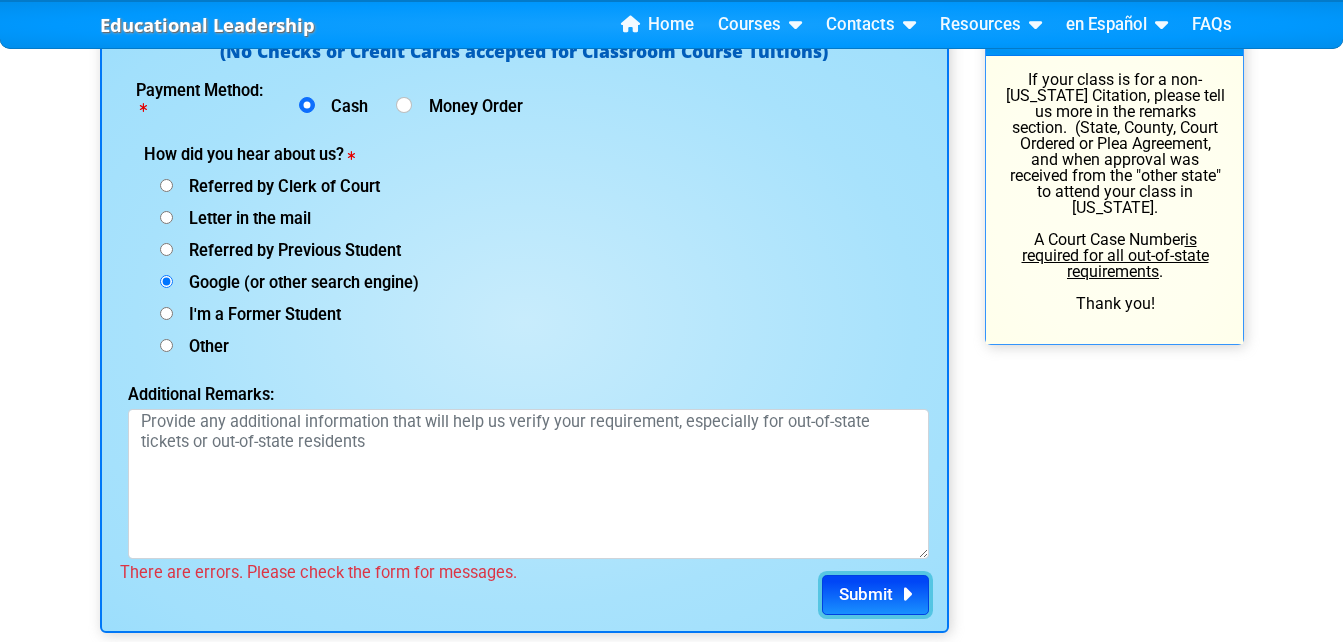scroll, scrollTop: 2778, scrollLeft: 0, axis: vertical 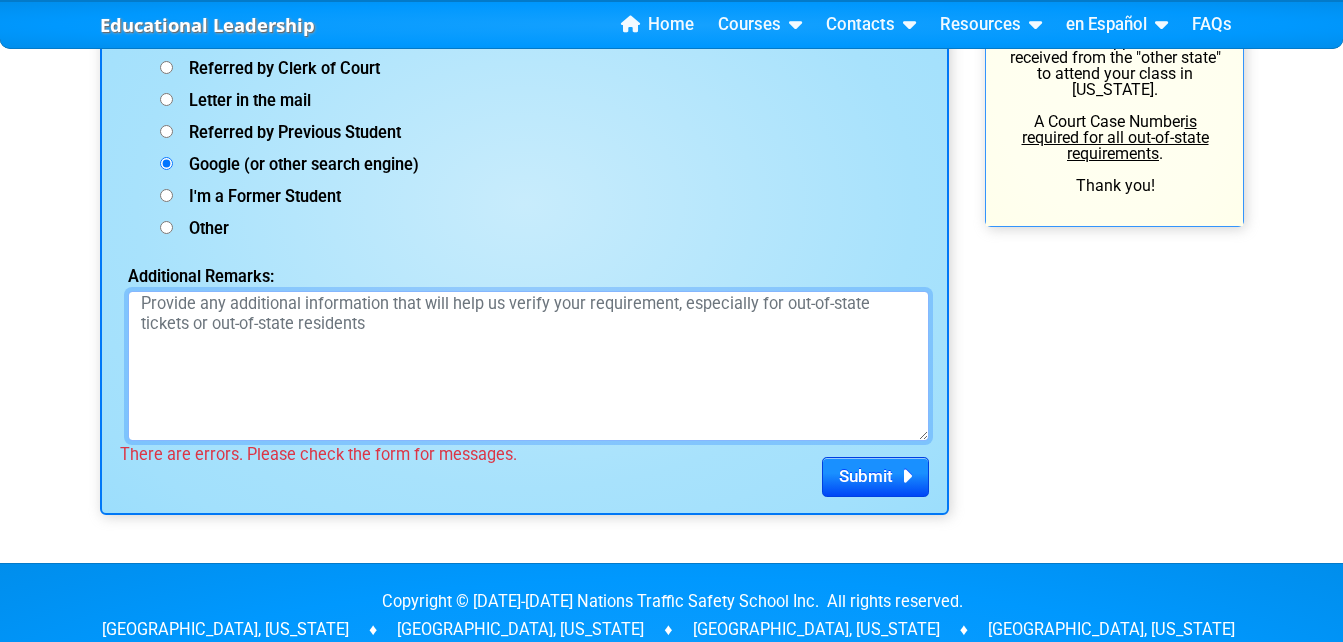 click on "Additional Remarks:" at bounding box center (528, 366) 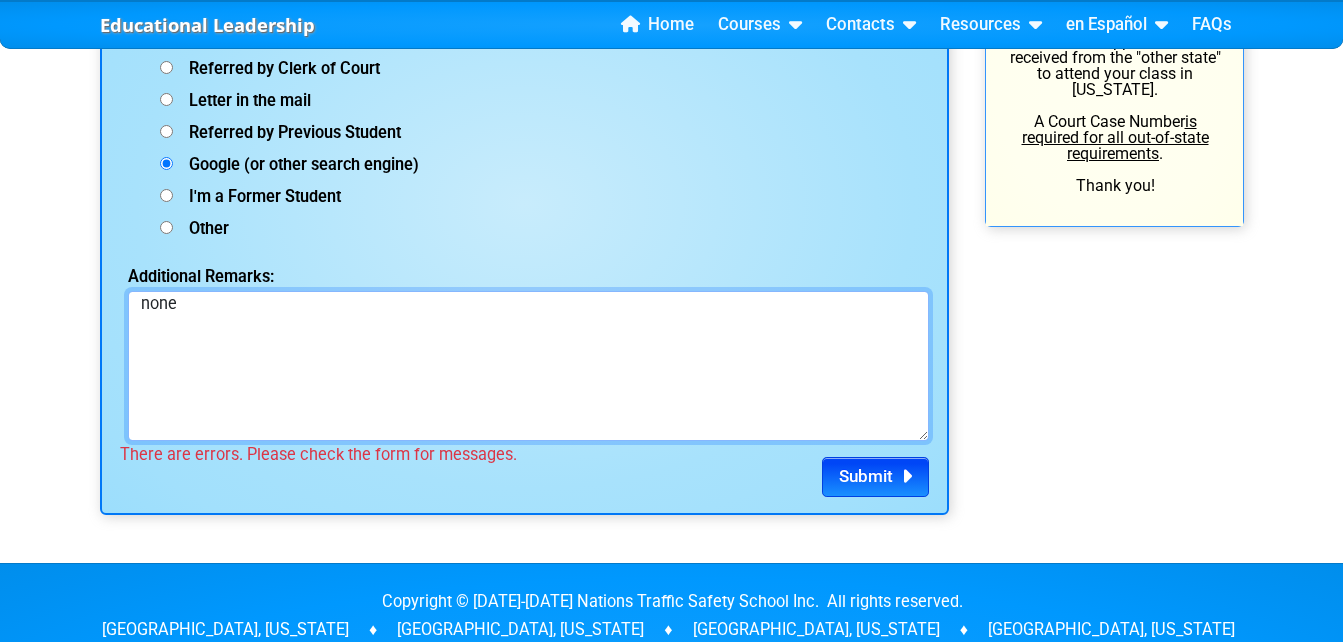 type on "none" 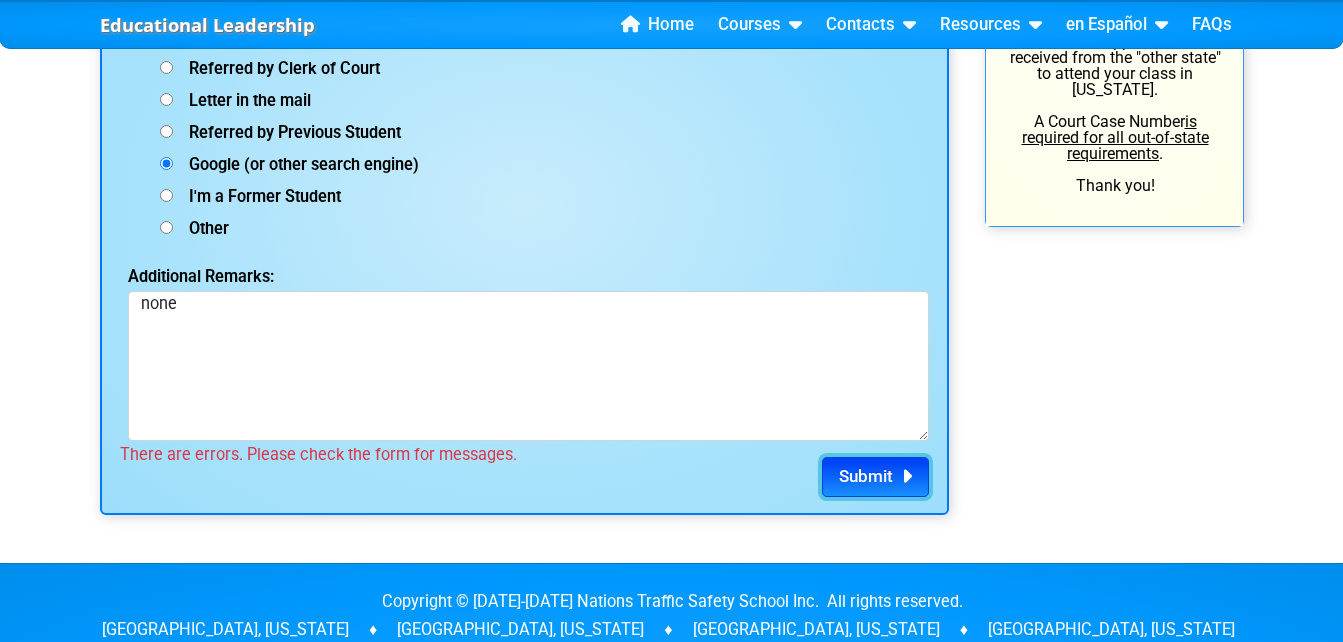 click on "Submit" at bounding box center [866, 476] 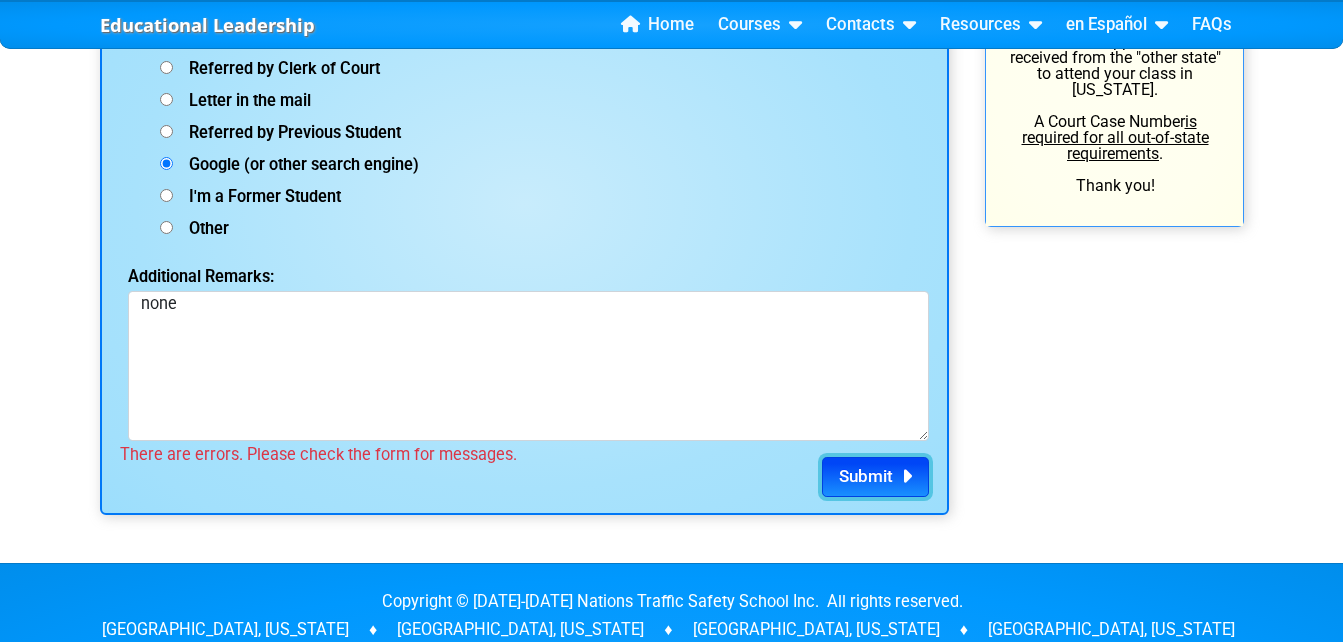 click on "Submit" at bounding box center (866, 476) 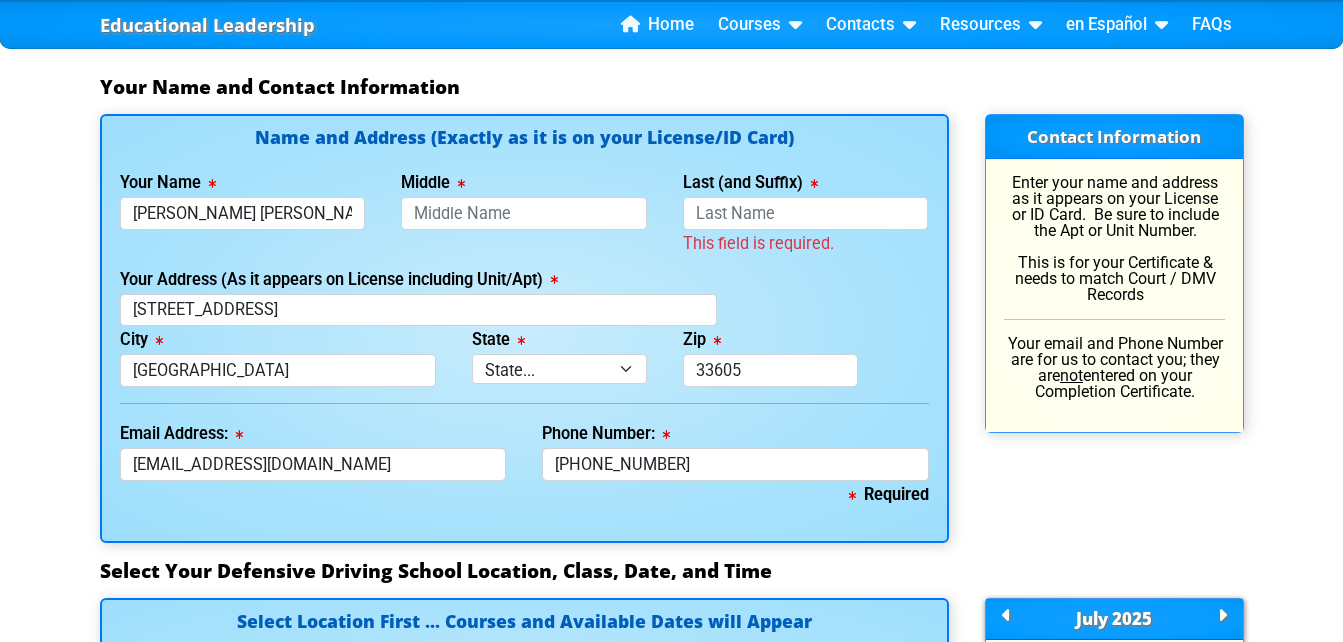 scroll, scrollTop: 1368, scrollLeft: 0, axis: vertical 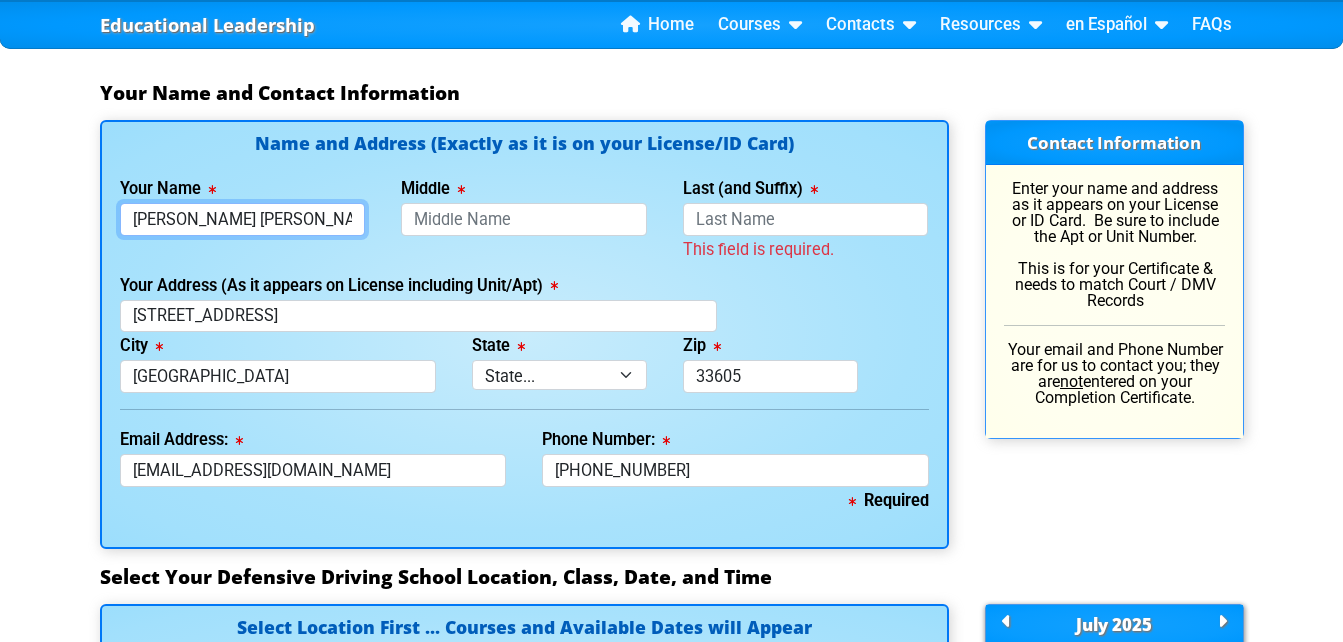 click on "Vincent Thomas Perry Mccoym2" at bounding box center (243, 219) 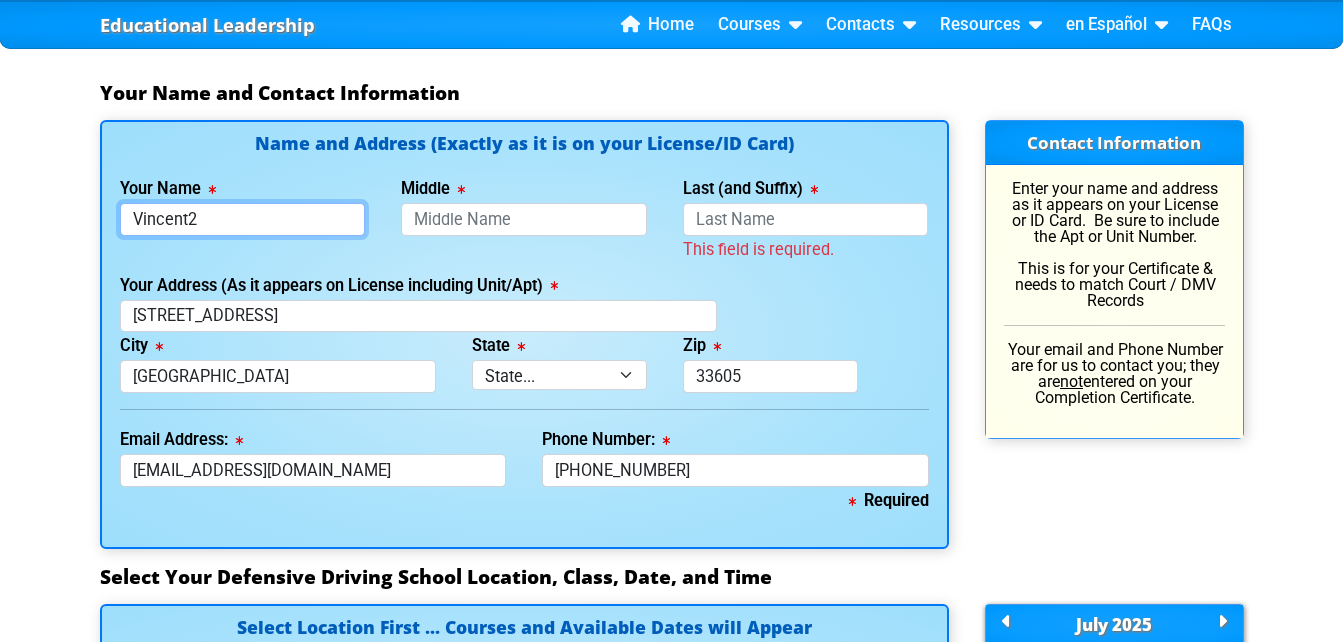 click on "Vincent2" at bounding box center (243, 219) 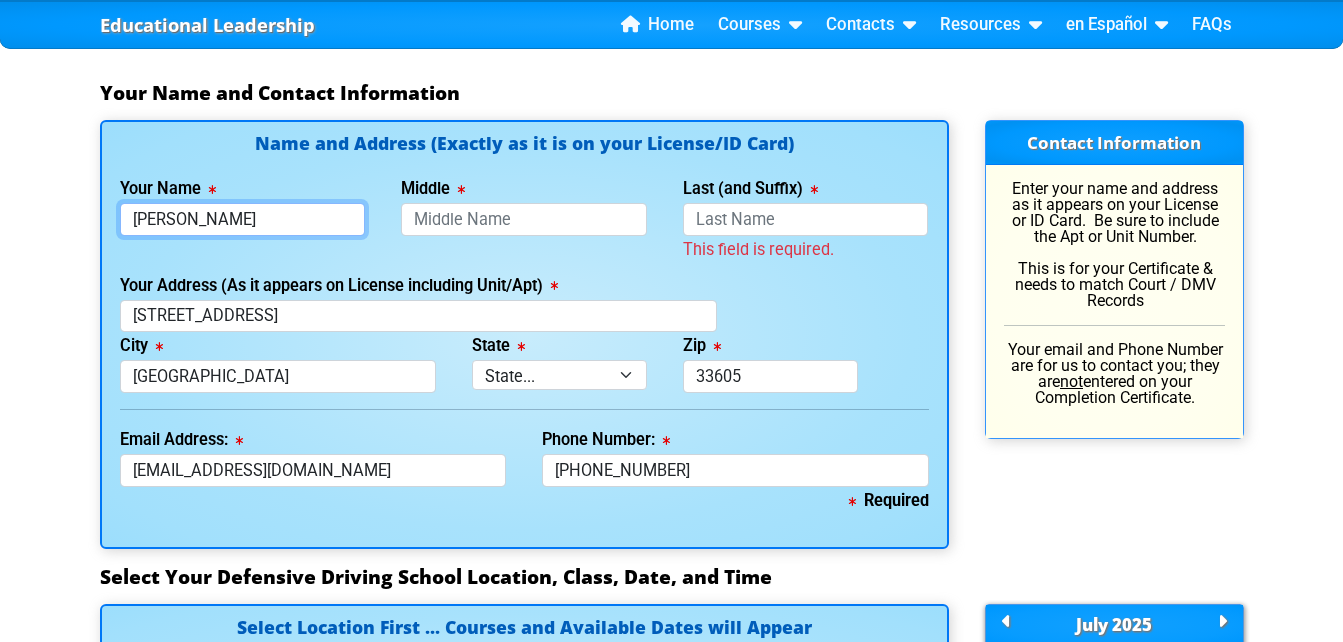 type on "Vincent" 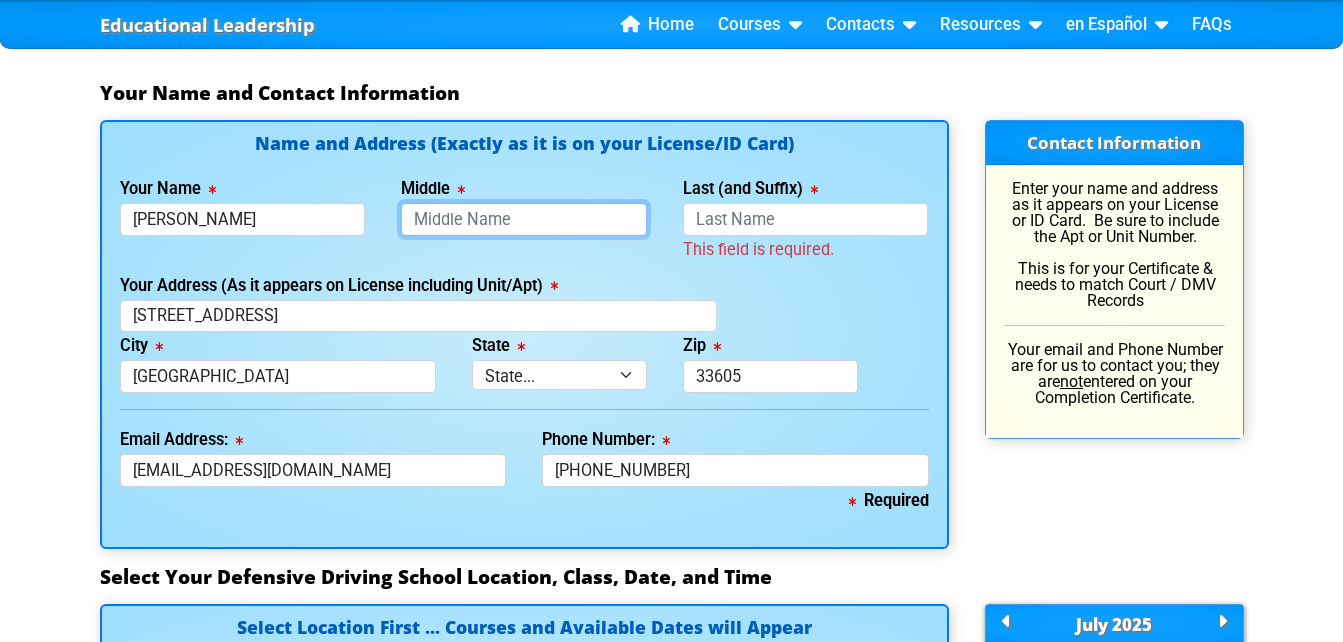 click on "Middle" at bounding box center (524, 219) 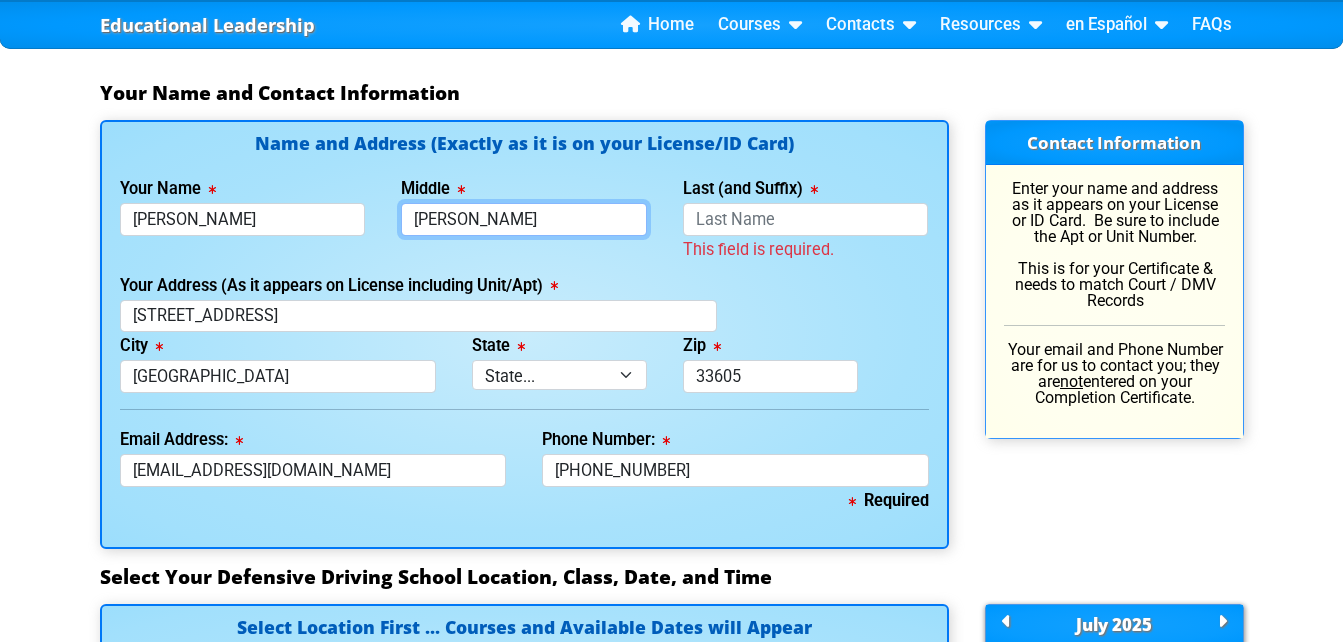 type on "Thomas Perry" 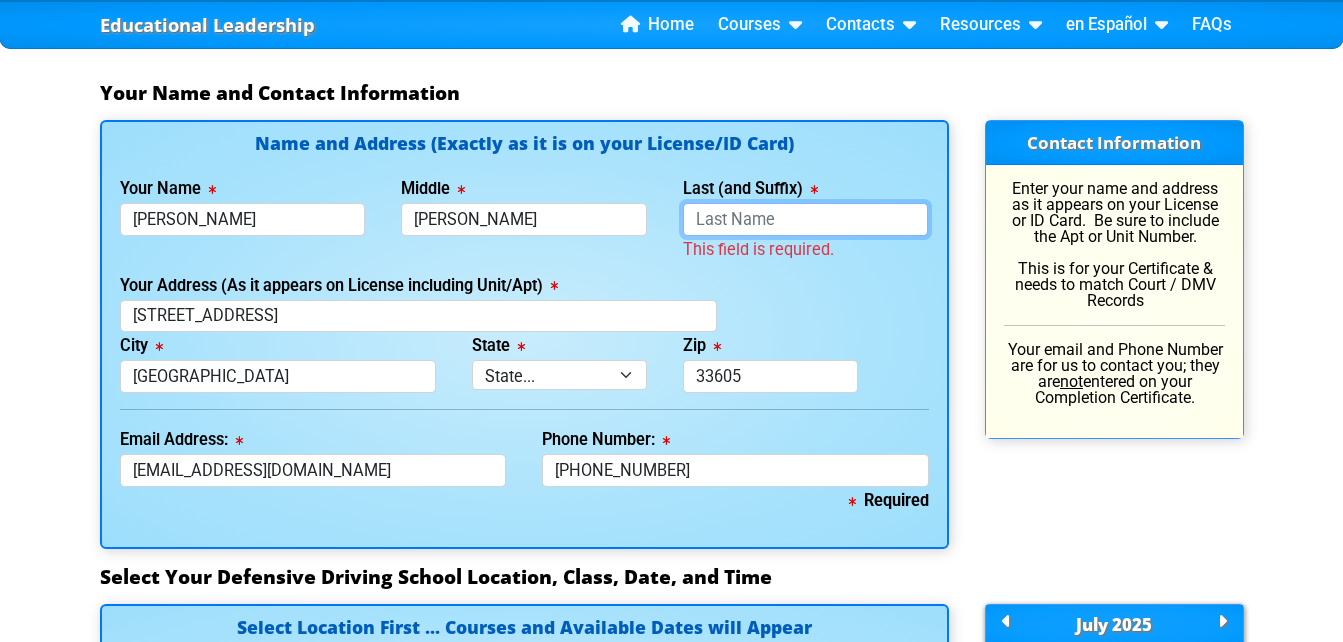 click on "Last (and Suffix)" at bounding box center (806, 219) 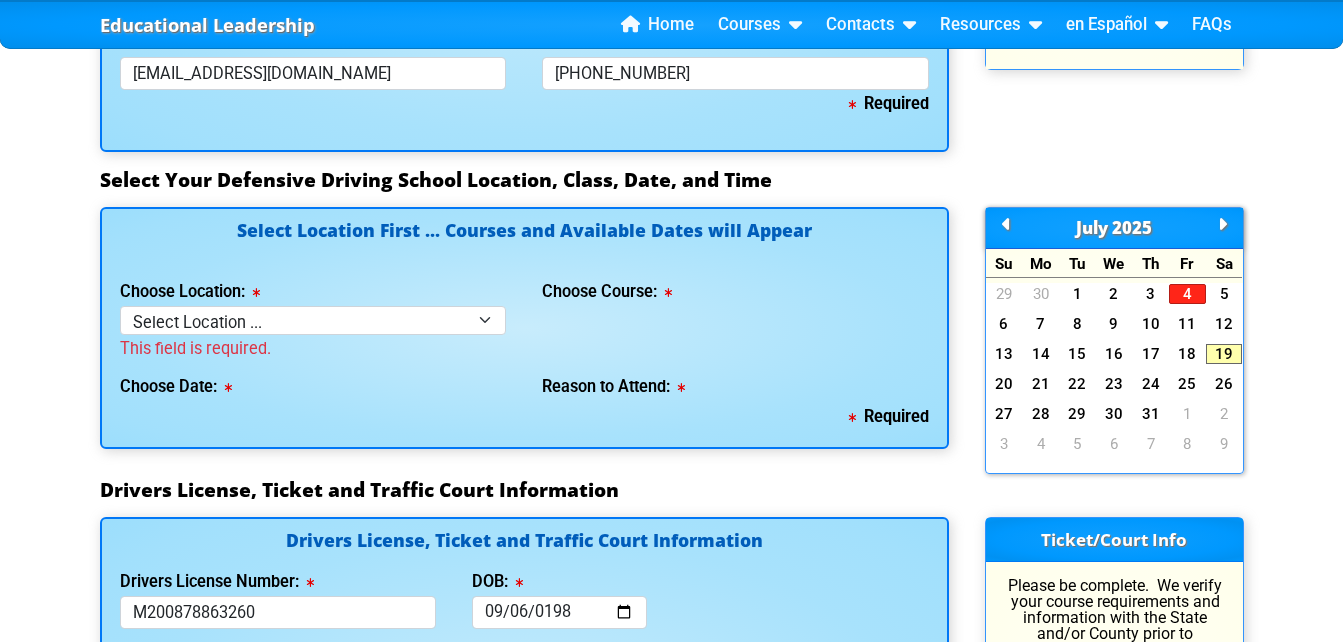 scroll, scrollTop: 1724, scrollLeft: 0, axis: vertical 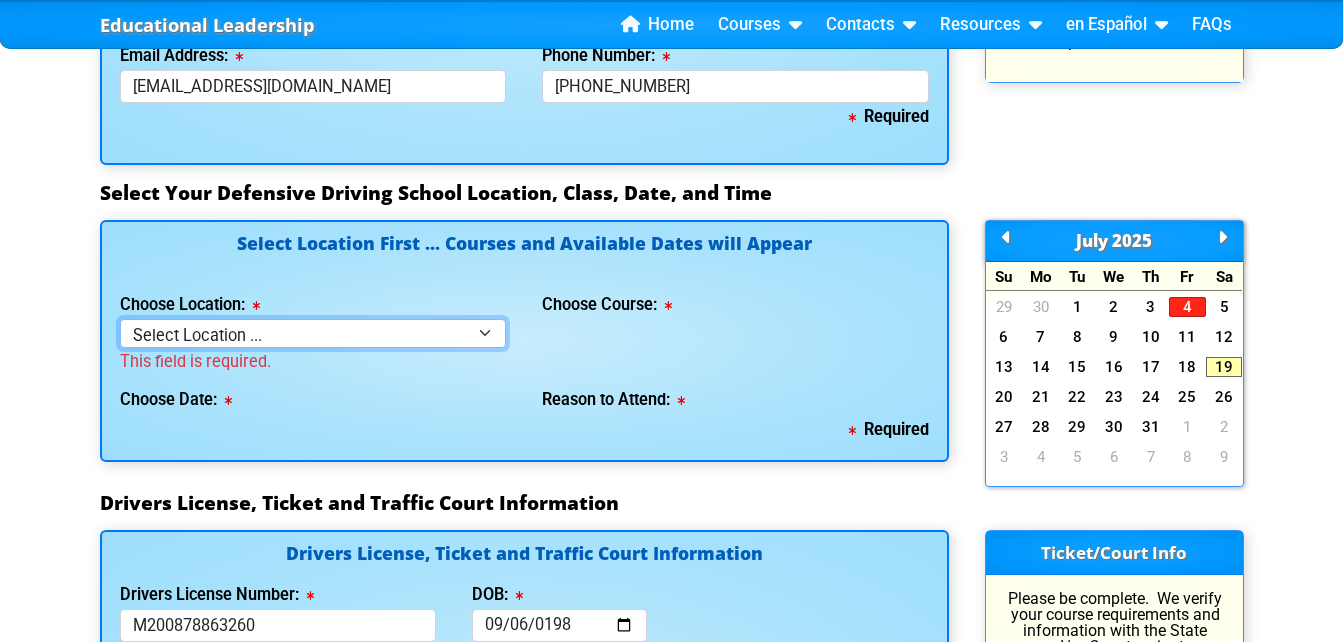 type on "Mccoy" 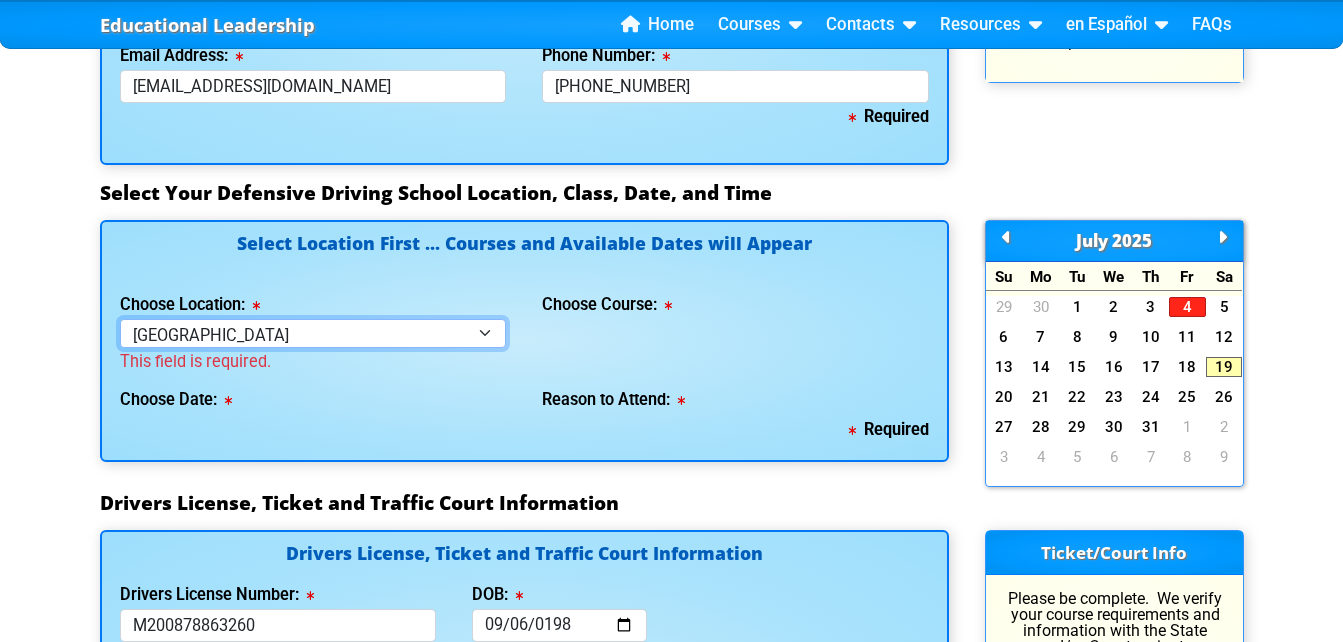 click on "Select Location ... Tampa Orlando Kissimmee Tampa - en español Kissimmee - en español Live Virtual Classroom via MS Teams" at bounding box center [313, 333] 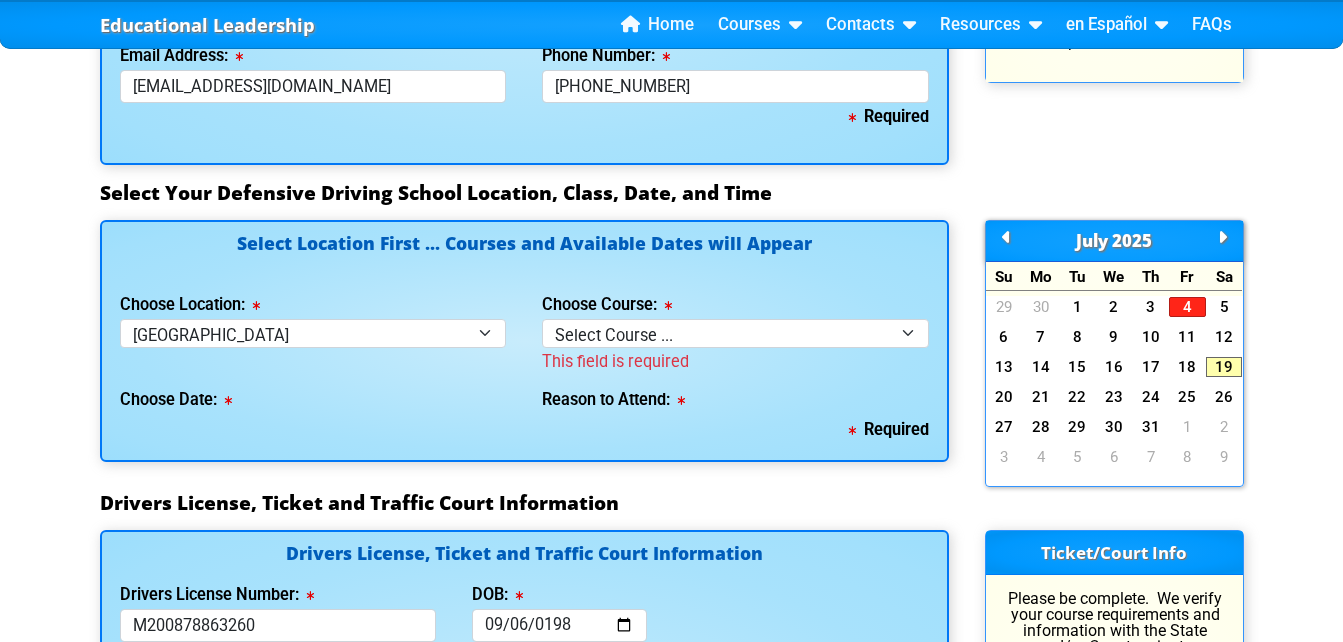 click on "This field is required" at bounding box center [735, 362] 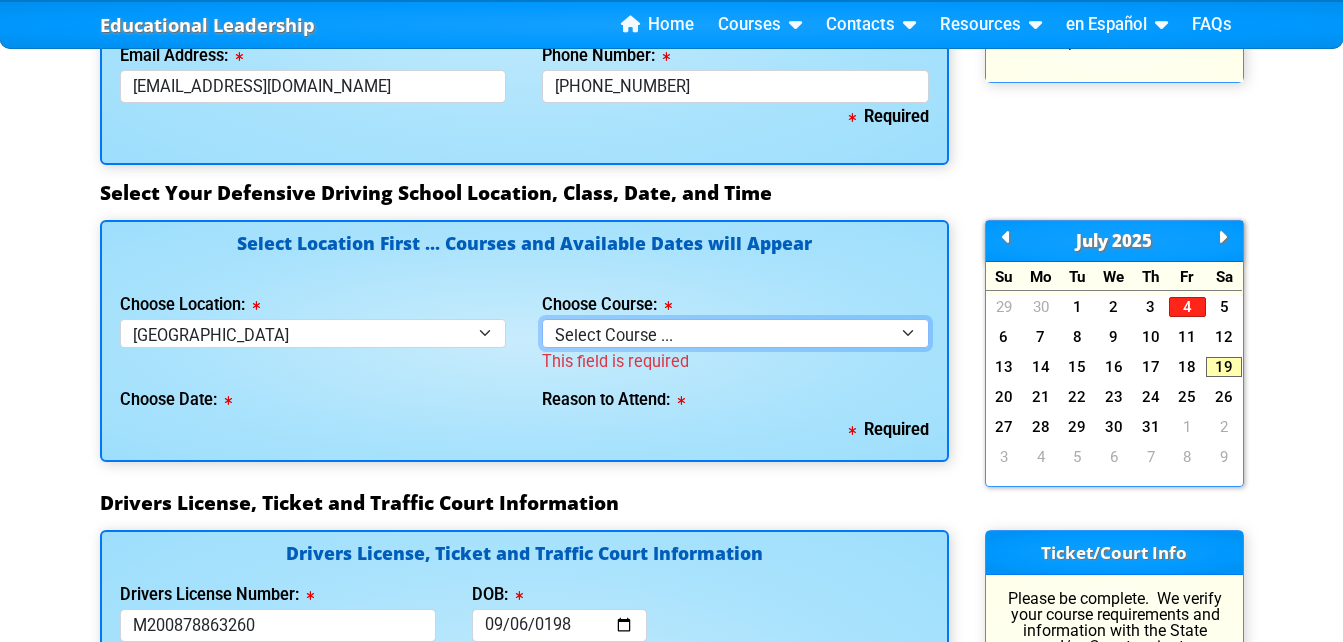 click on "Select Course ... 4 Hour BDI Class (Basic Course & TCAC) 4 Hour Under 25 Class (STOP or Youthful Offender) Mature Defensive Driver for Insurance Discount Course 8 Hour Aggressive Driver Course 8 Hour DDS / Intermediate Course 8 Hour DWLS/R / FACT Course 12 Hour ADI Class (Advanced Driver Course)" at bounding box center (735, 333) 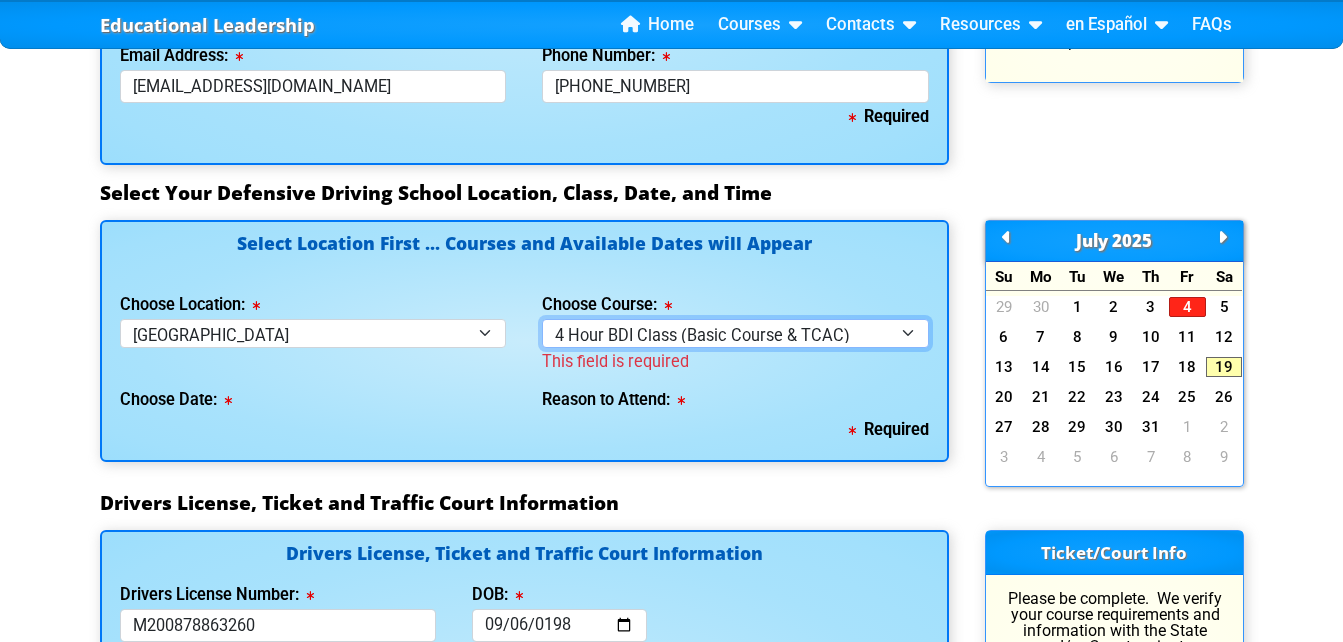 click on "Select Course ... 4 Hour BDI Class (Basic Course & TCAC) 4 Hour Under 25 Class (STOP or Youthful Offender) Mature Defensive Driver for Insurance Discount Course 8 Hour Aggressive Driver Course 8 Hour DDS / Intermediate Course 8 Hour DWLS/R / FACT Course 12 Hour ADI Class (Advanced Driver Course)" at bounding box center (735, 333) 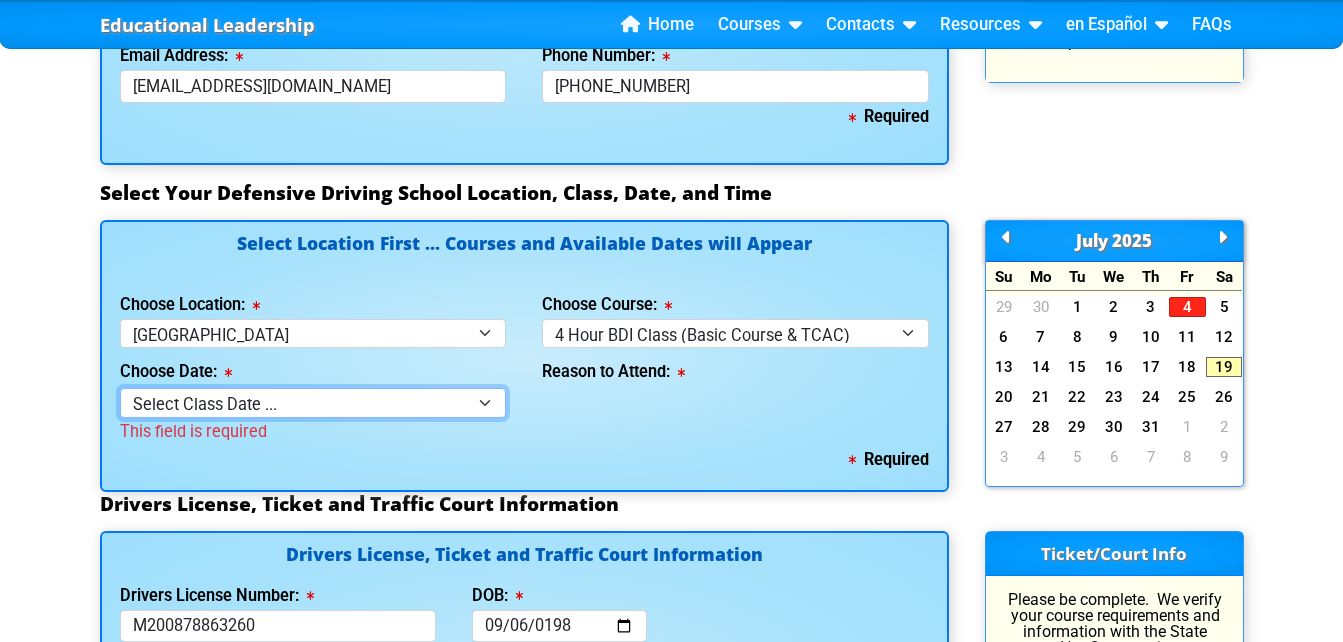 click on "Select Class Date ... Jul 23 -- (Wednesday from 9:30am-1:30pm) Jul 26 -- (Saturday from 9:00am-1:00pm) Aug 2 -- (Saturday from 10:00am-2:00pm) Aug 9 -- (Saturday from 9:00am-1:00pm) Aug 16 -- (Saturday from 9:30am-1:30pm) Aug 20 -- (Wednesday from 10:00am-2:00pm)" at bounding box center [313, 402] 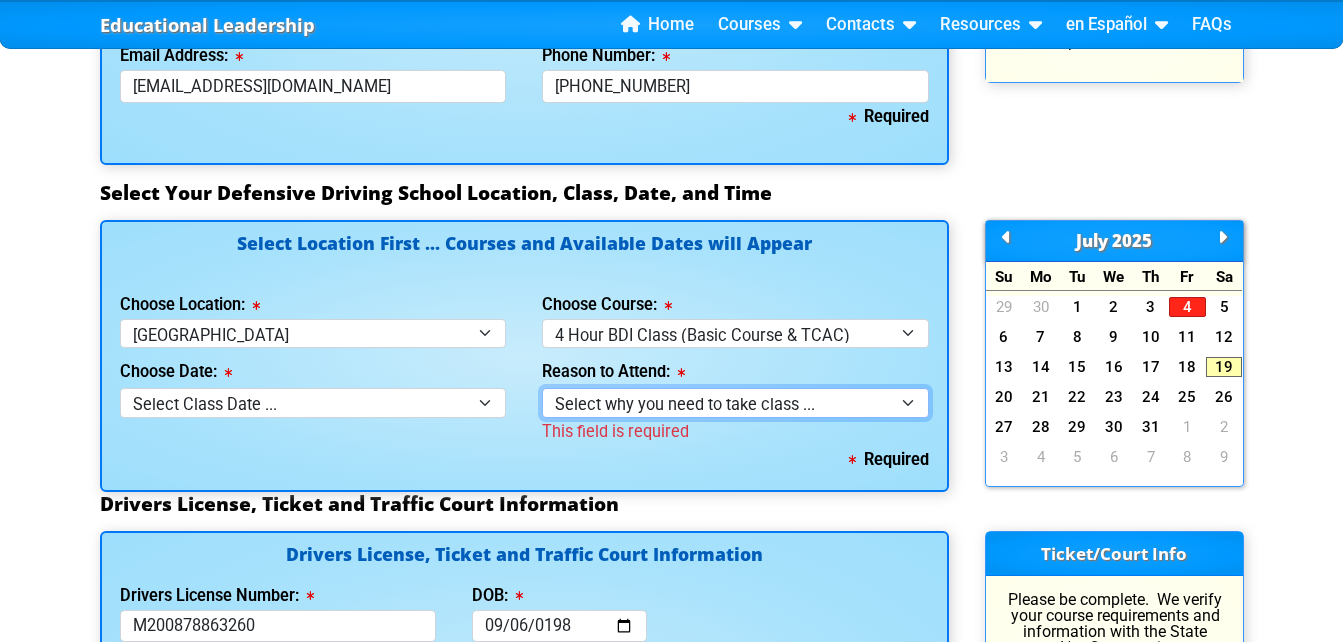 click on "Select why you need to take class ... Election for Traffic Ticket (No Points) Court Order - 4 Hour Defensive Driving Course Employer Required - 4 Hour Defensive Driving Class   Court Order - 4 Hour Traffic Collision Avoidance Class DMV Letter for Traffic Collision Avoidance Class (TCAC)   DMV Letter for Traffic Signal Violation DMV Letter for Reckless Driving DMV Letter for Passing School Bus DMV Letter for Highway Racing DMV Letter for Highway Racing Spectator" at bounding box center [735, 402] 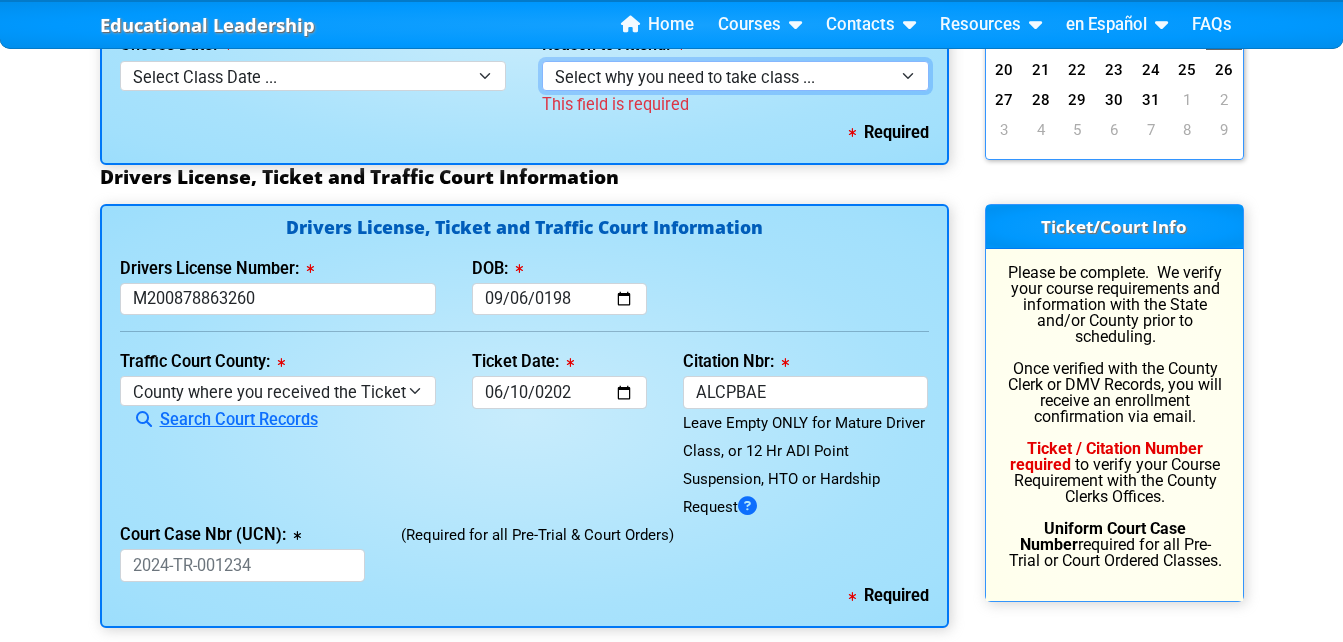 scroll, scrollTop: 2078, scrollLeft: 0, axis: vertical 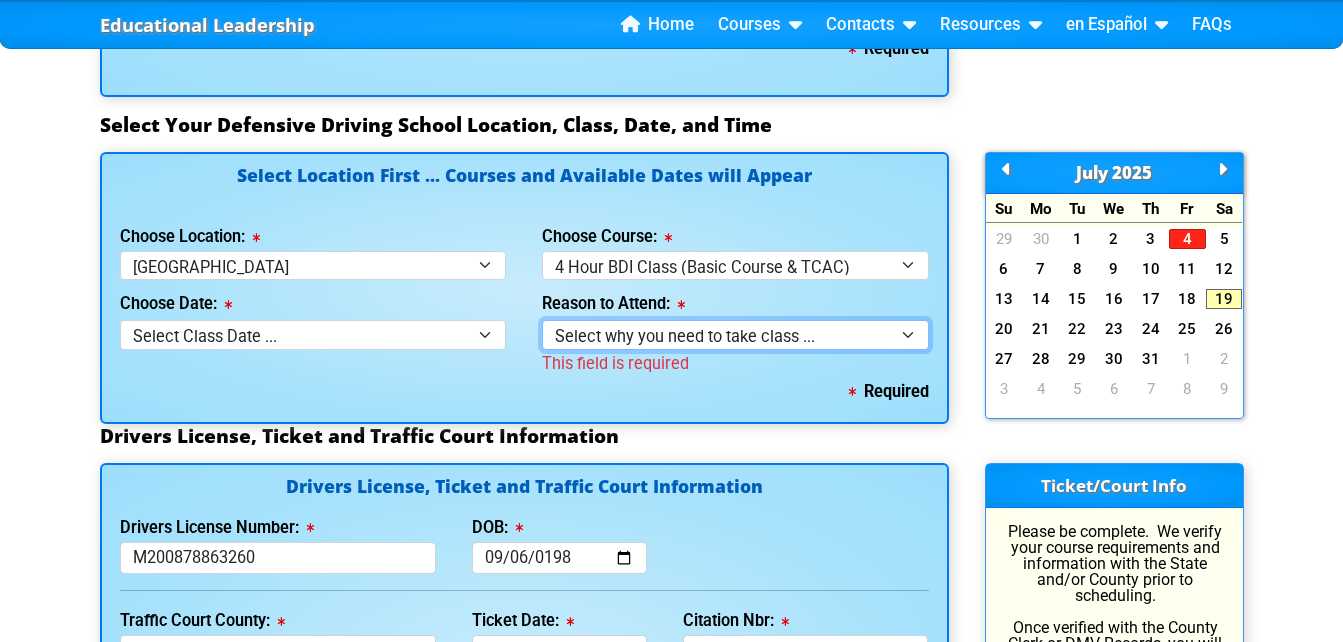 click on "Select why you need to take class ... Election for Traffic Ticket (No Points) Court Order - 4 Hour Defensive Driving Course Employer Required - 4 Hour Defensive Driving Class   Court Order - 4 Hour Traffic Collision Avoidance Class DMV Letter for Traffic Collision Avoidance Class (TCAC)   DMV Letter for Traffic Signal Violation DMV Letter for Reckless Driving DMV Letter for Passing School Bus DMV Letter for Highway Racing DMV Letter for Highway Racing Spectator" at bounding box center [735, 334] 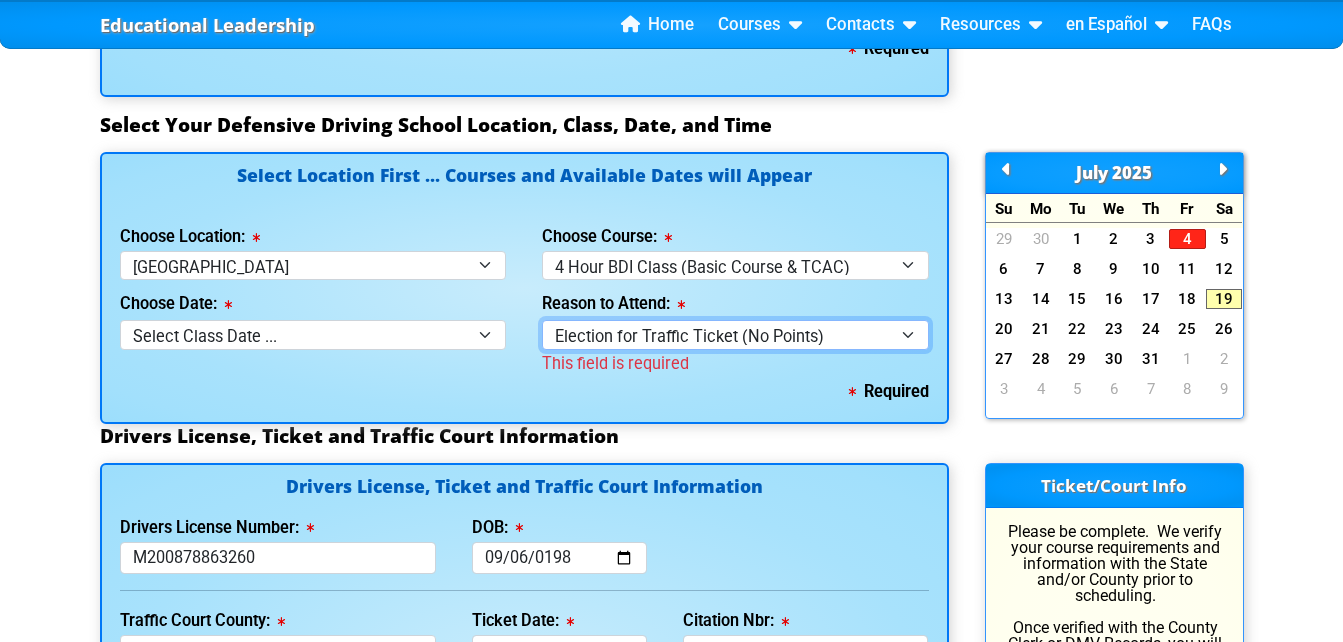 click on "Select why you need to take class ... Election for Traffic Ticket (No Points) Court Order - 4 Hour Defensive Driving Course Employer Required - 4 Hour Defensive Driving Class   Court Order - 4 Hour Traffic Collision Avoidance Class DMV Letter for Traffic Collision Avoidance Class (TCAC)   DMV Letter for Traffic Signal Violation DMV Letter for Reckless Driving DMV Letter for Passing School Bus DMV Letter for Highway Racing DMV Letter for Highway Racing Spectator" at bounding box center [735, 334] 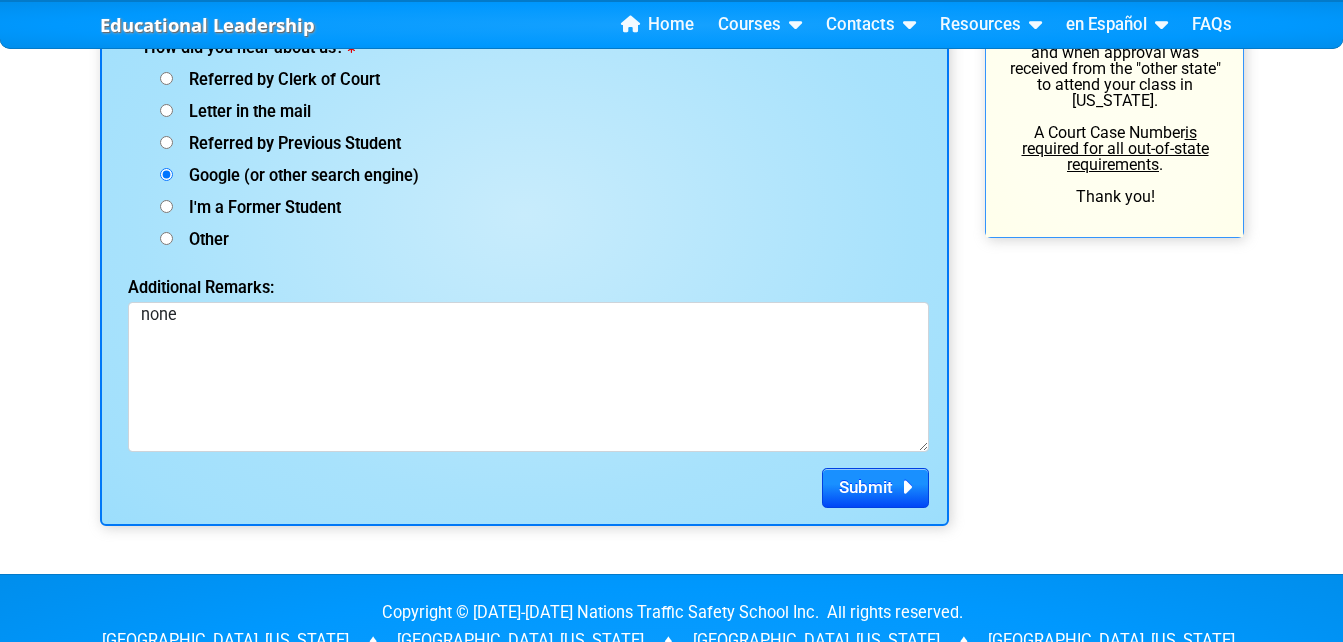 scroll, scrollTop: 2880, scrollLeft: 0, axis: vertical 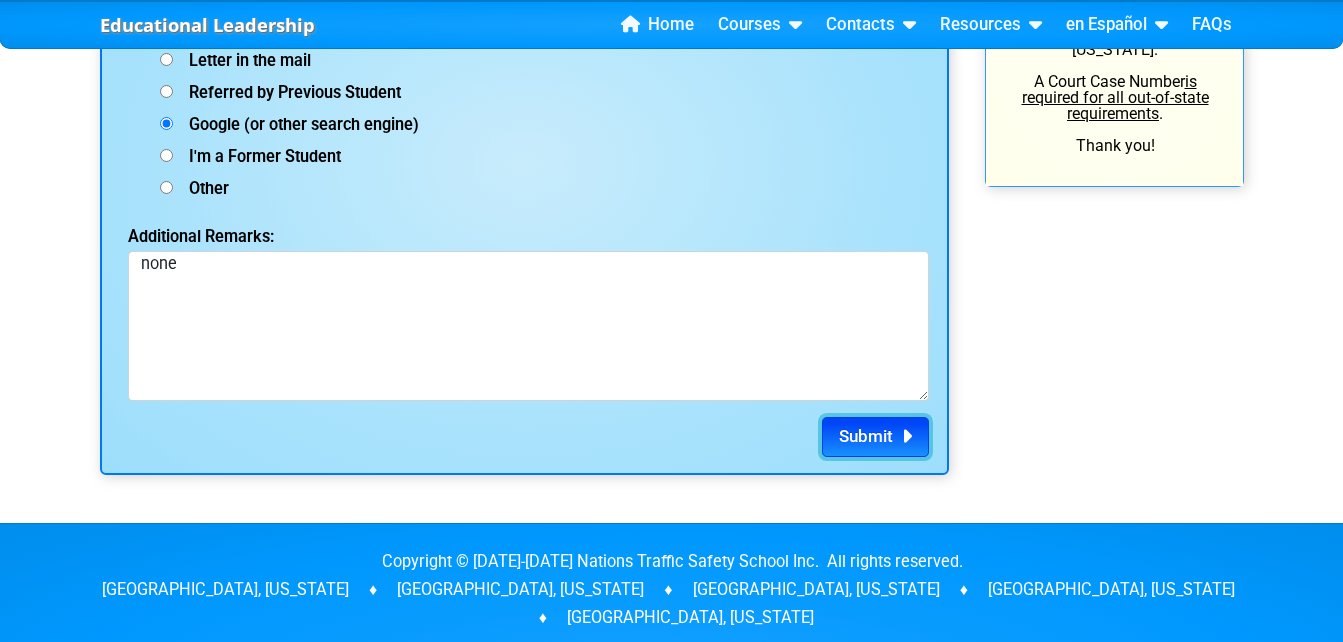 click on "Submit" at bounding box center (875, 437) 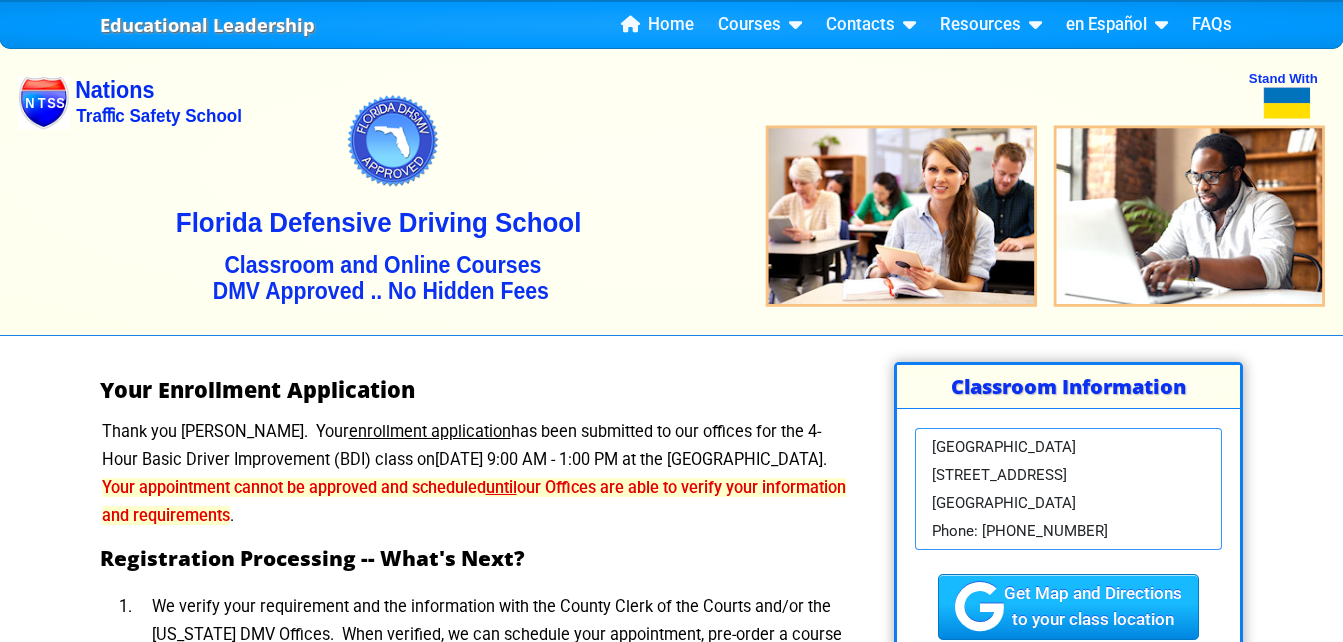 scroll, scrollTop: 0, scrollLeft: 0, axis: both 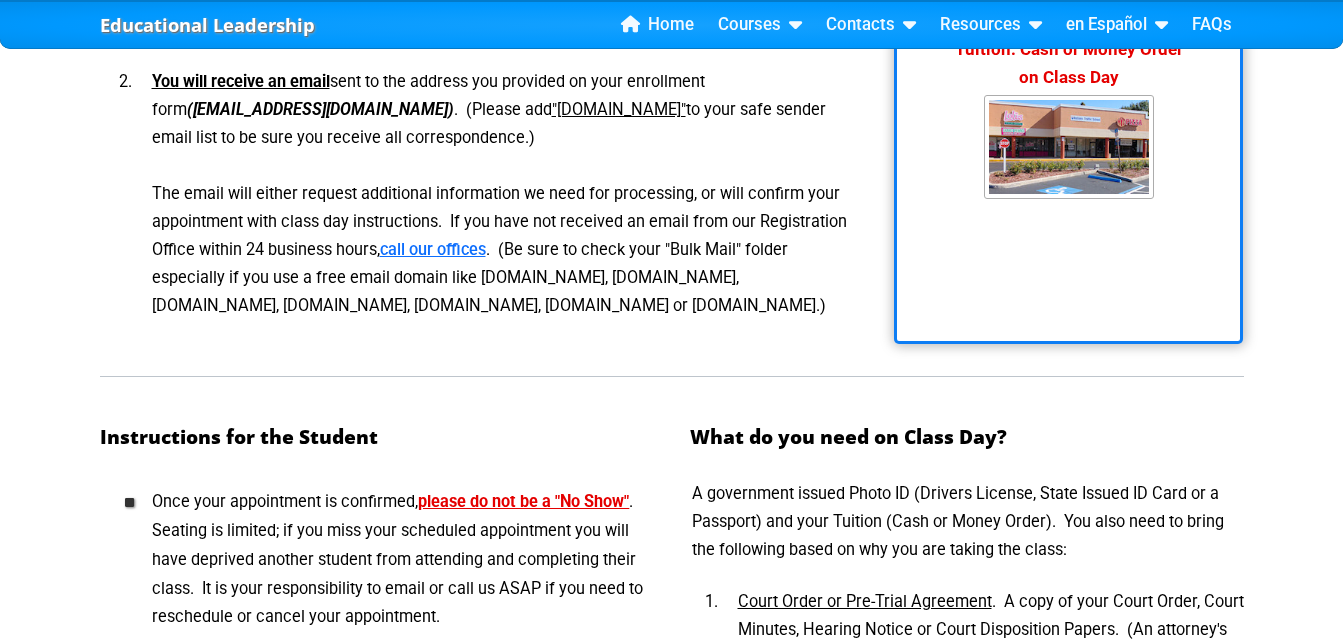 click on "Educational Leadership
Home
Courses
Certified Defensive Driving Courses
4-Hour DDS/Basic Class »
4 Hour DDS/BDI Online Course
4 Hour DDS/BDI Classroom Course
4 Hour Under 25 DDS Class
4 Hour Drug and Alcohol Class (for Permit)
Teaching Your Teen to Drive
Mature Defensive Driver Class (Senior Driver Insurance Discount) »
Mature Driver Online Class
Mature Driver in Classroom
8 Hour DDS/Intermediate Course »
8 Hour DDS Classroom Course
8 Hour DDS Online Class
8 Hour Aggressive Driving Course »
Aggressive Driver in Classroom
Aggressive Driver Online Course
8 Hour DWLS/R / FACT Course
12 Hour ADI (Advanced) Course »" at bounding box center [671, 322] 